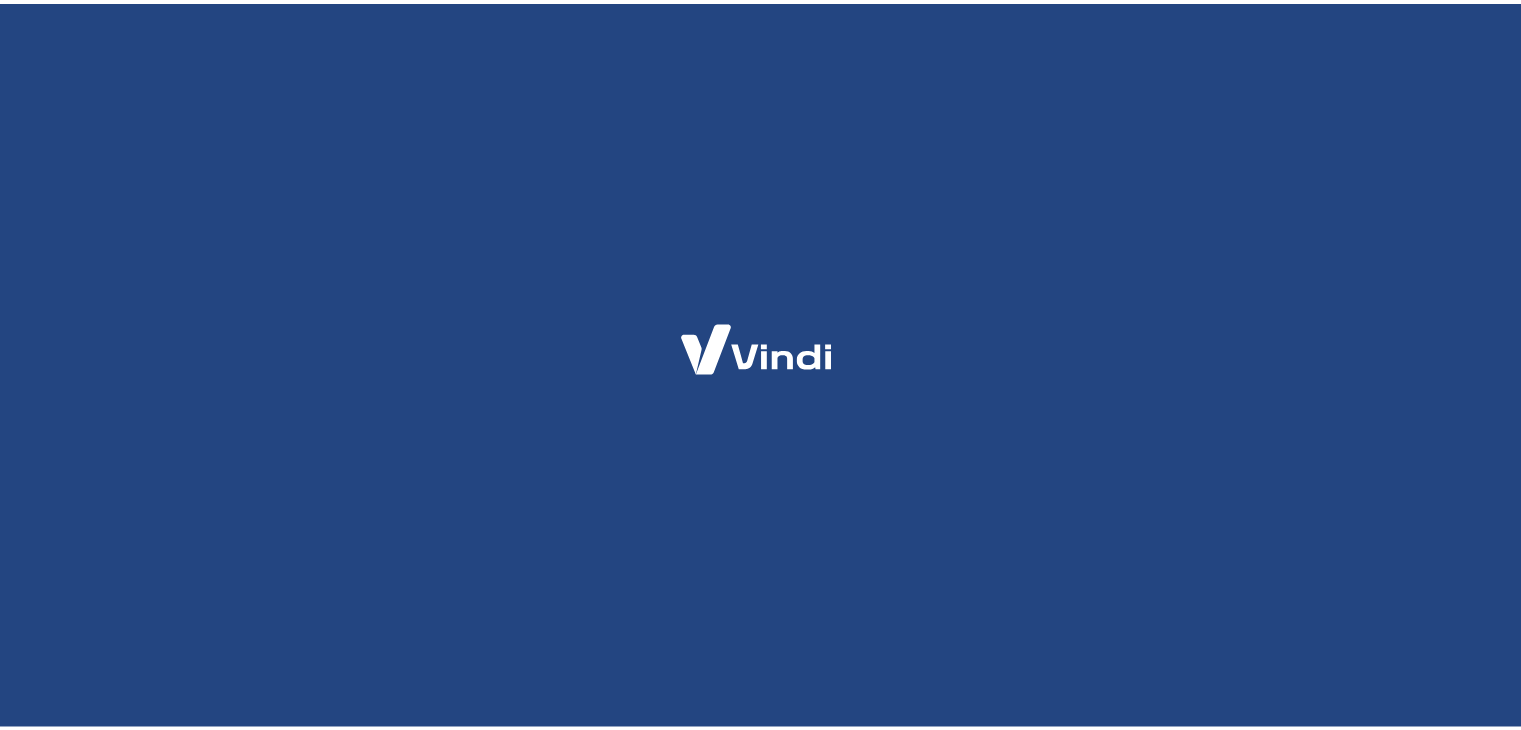 scroll, scrollTop: 0, scrollLeft: 0, axis: both 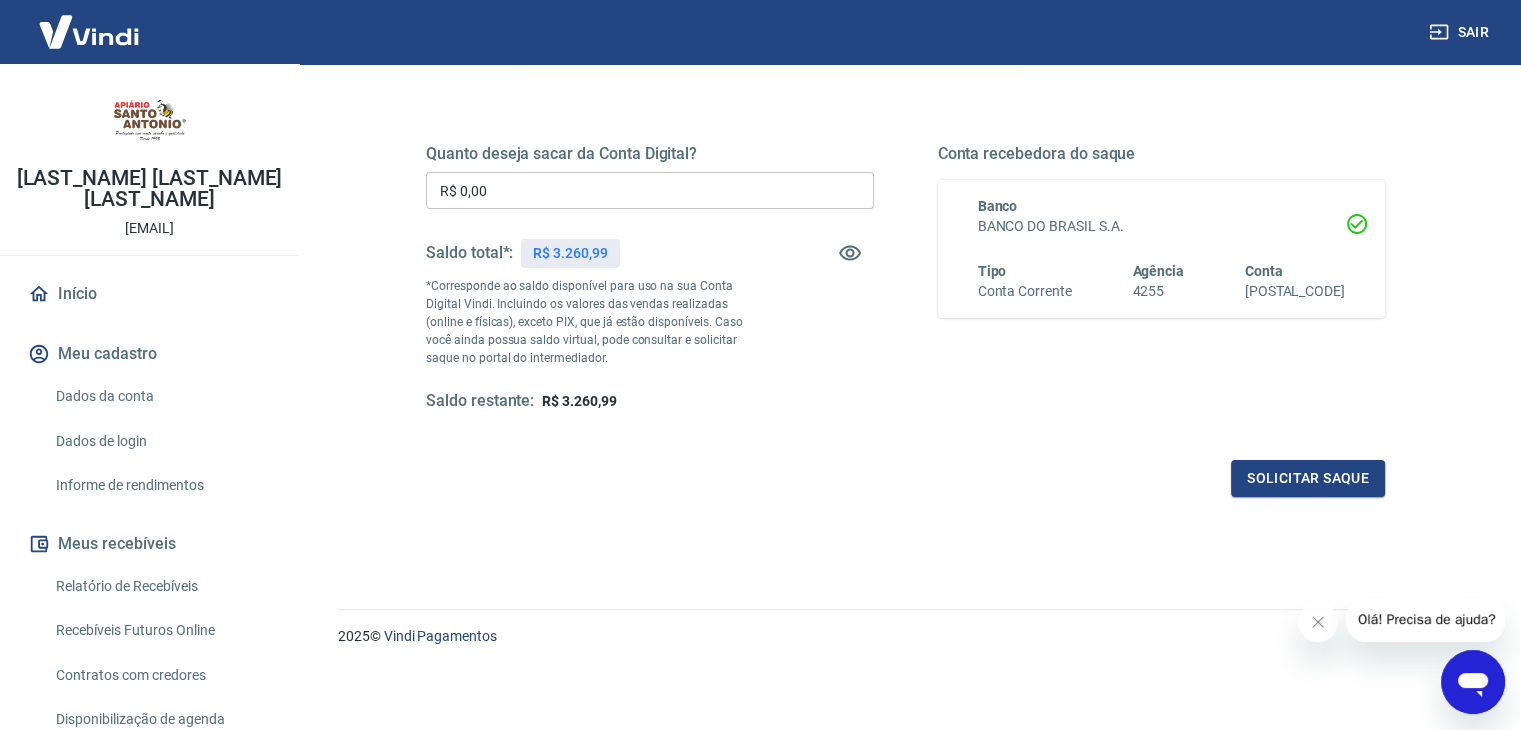 click on "Início" at bounding box center [149, 294] 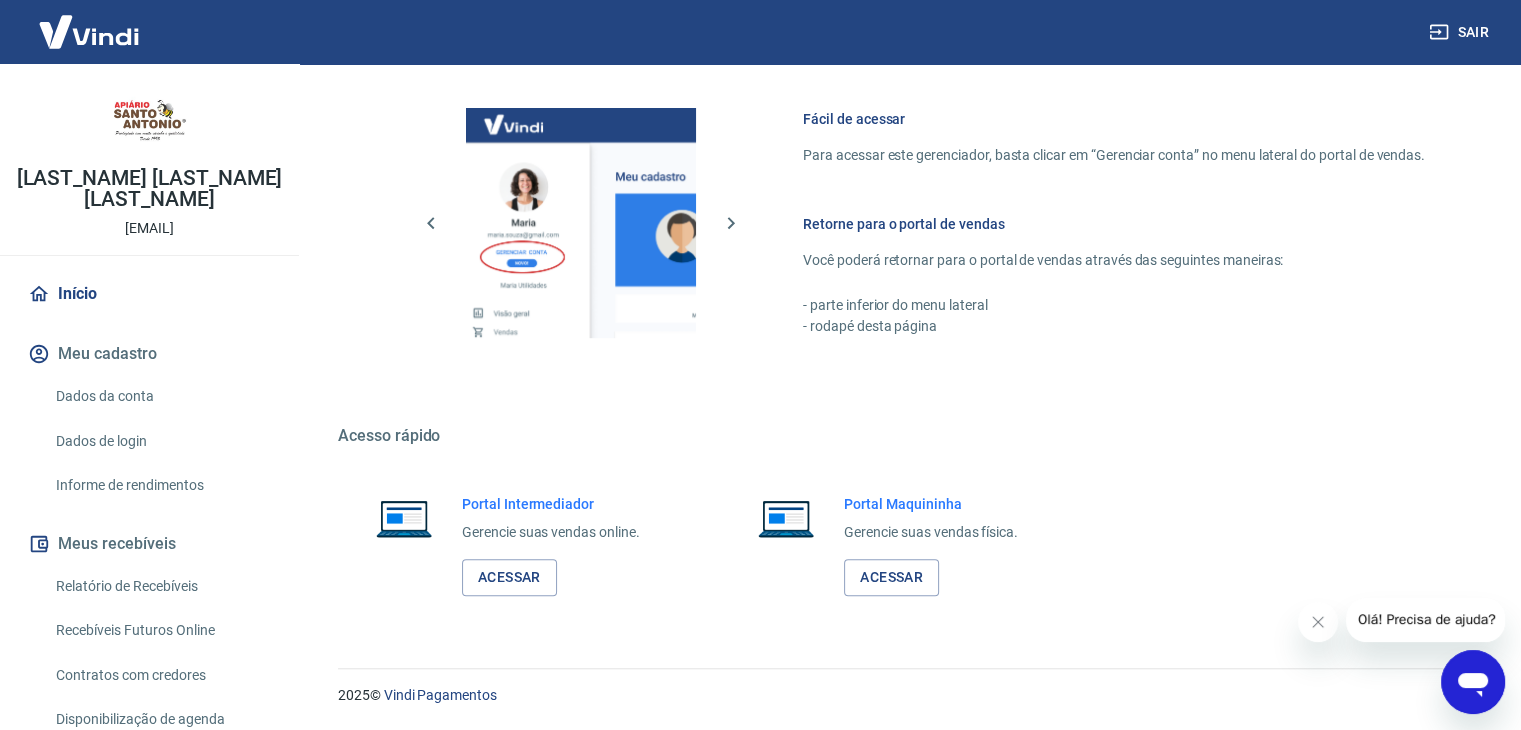 scroll, scrollTop: 848, scrollLeft: 0, axis: vertical 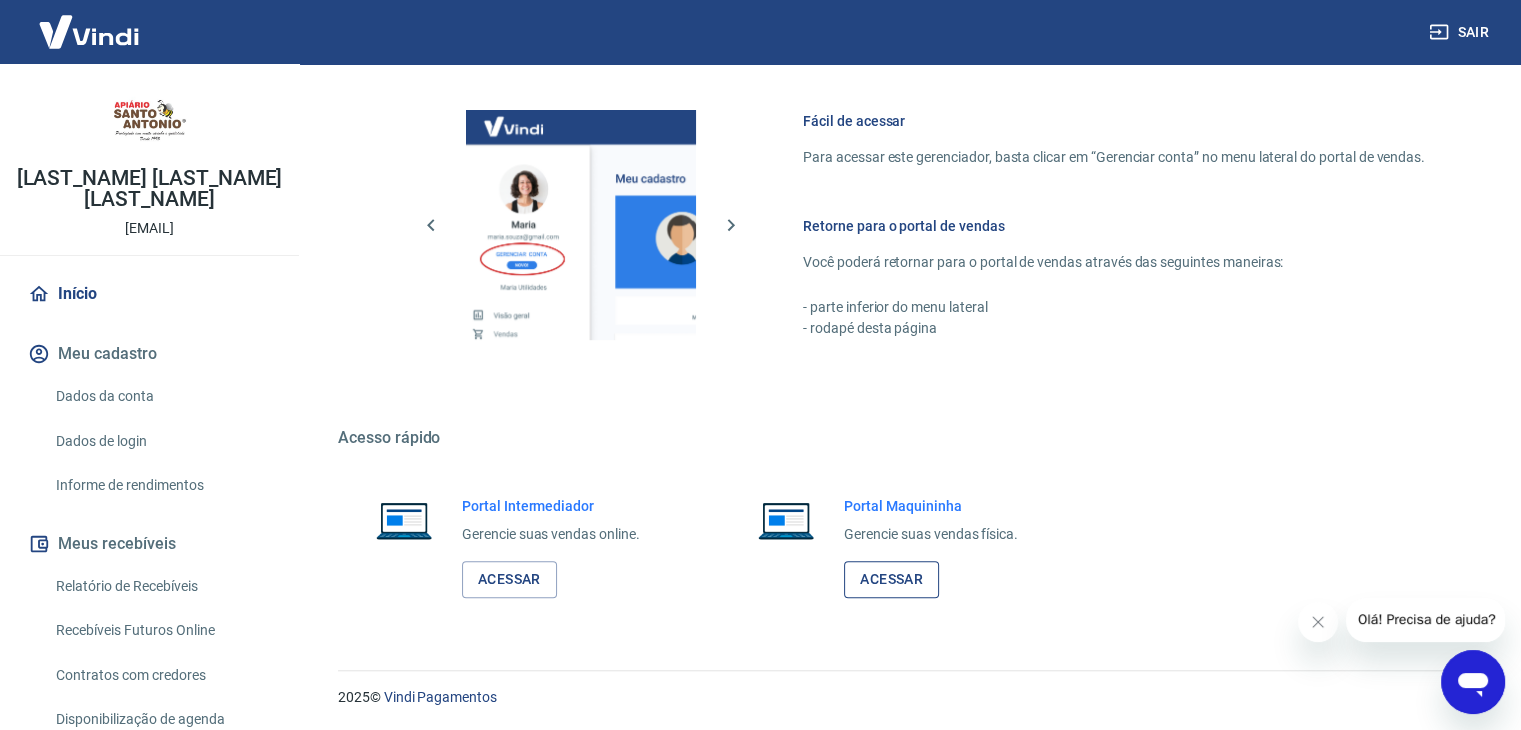 click on "Acessar" at bounding box center [891, 579] 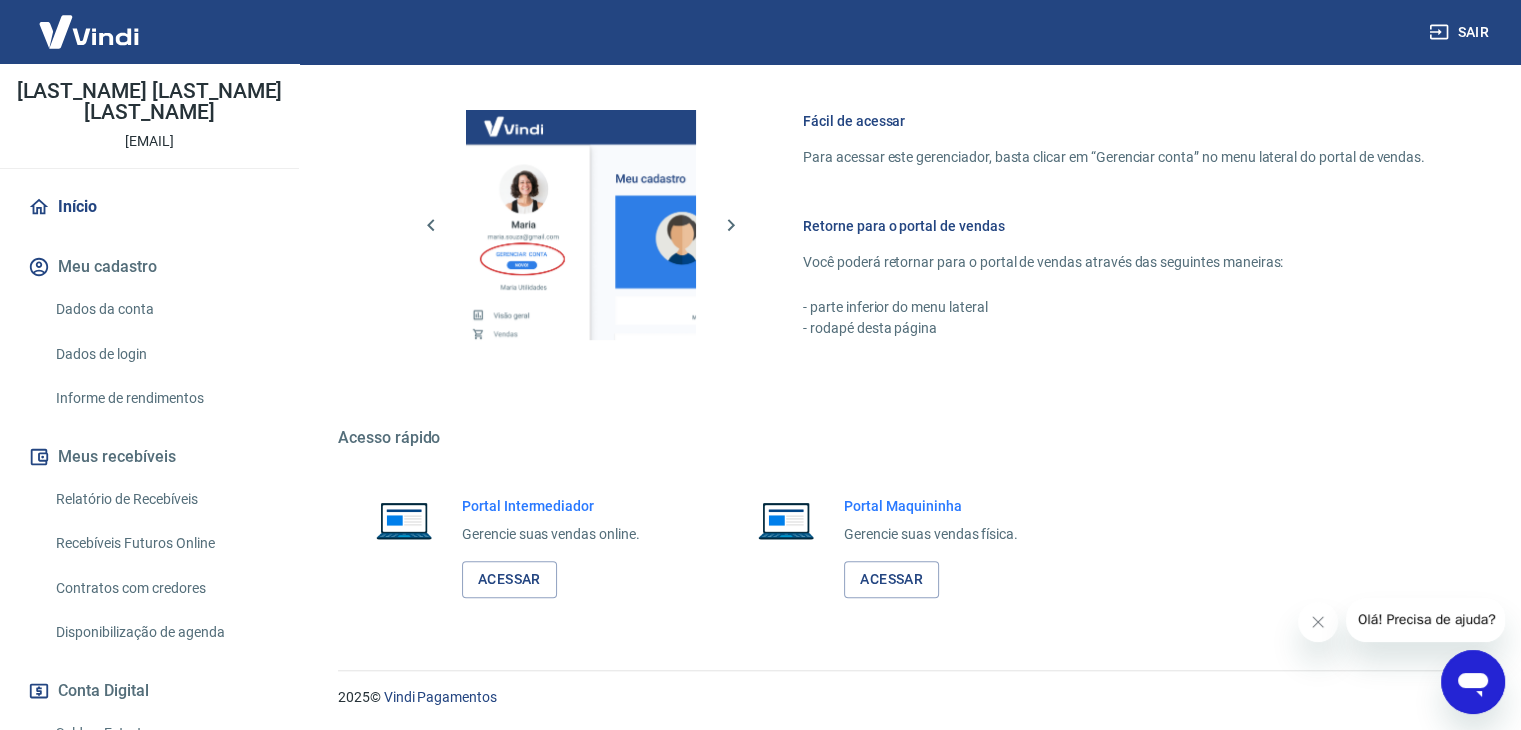 scroll, scrollTop: 200, scrollLeft: 0, axis: vertical 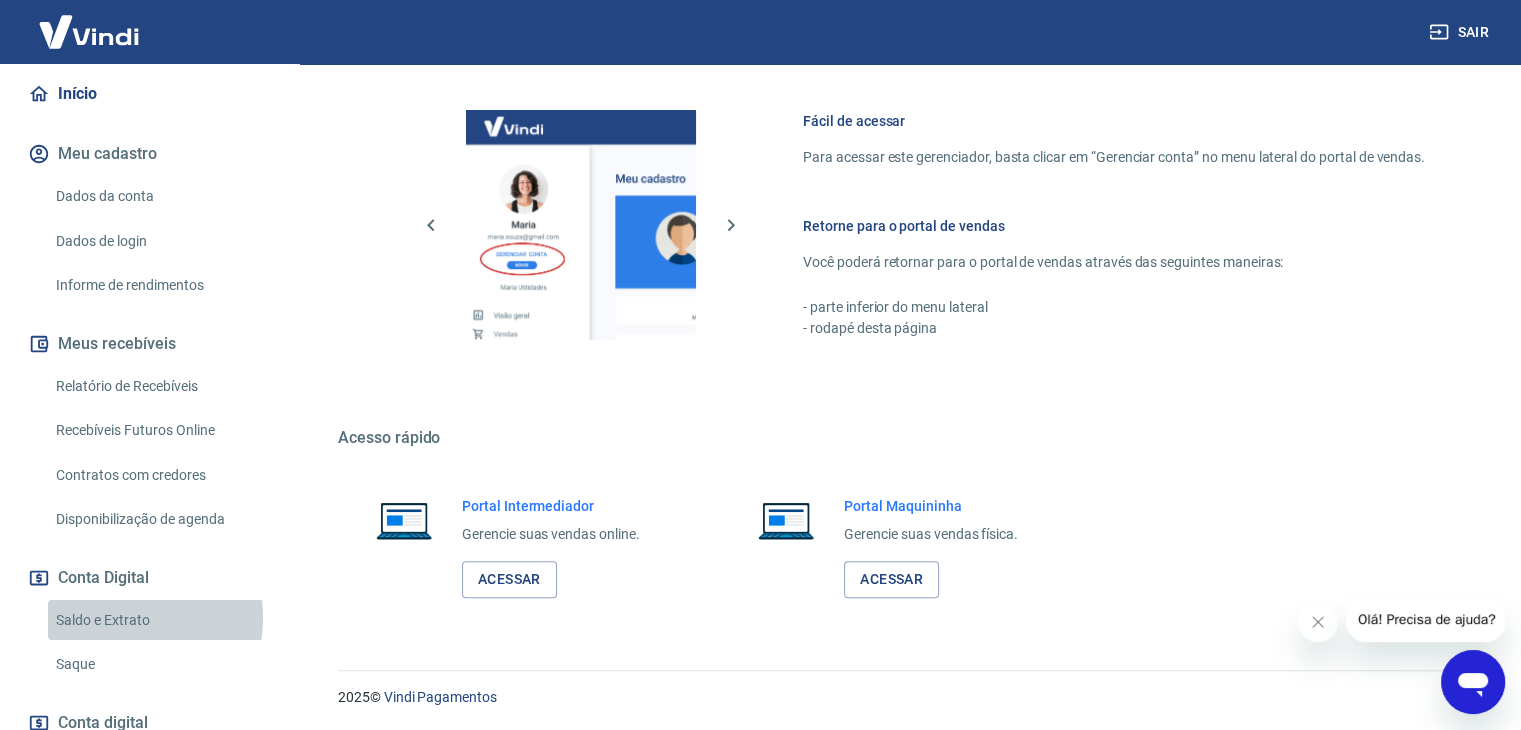 click on "Saldo e Extrato" at bounding box center [161, 620] 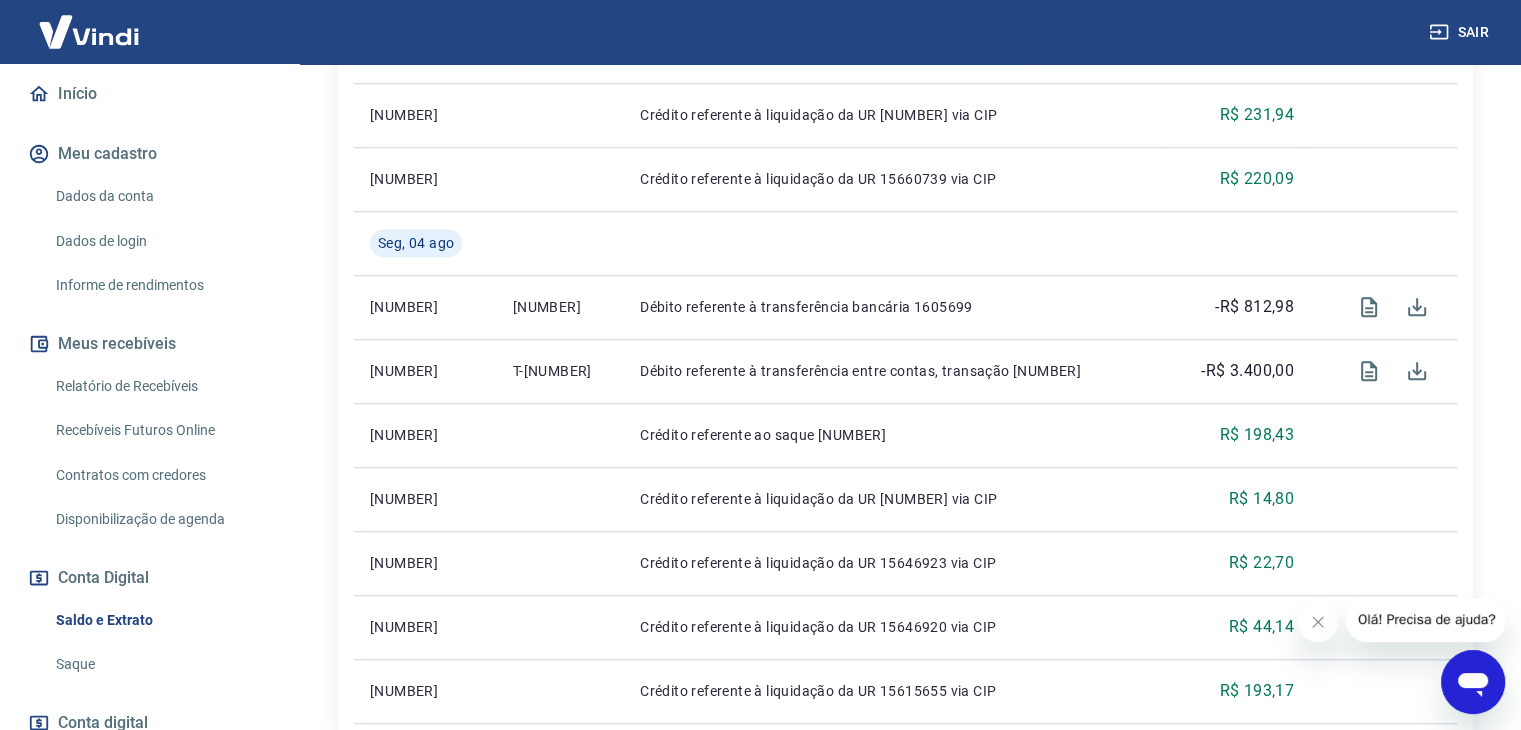 scroll, scrollTop: 1492, scrollLeft: 0, axis: vertical 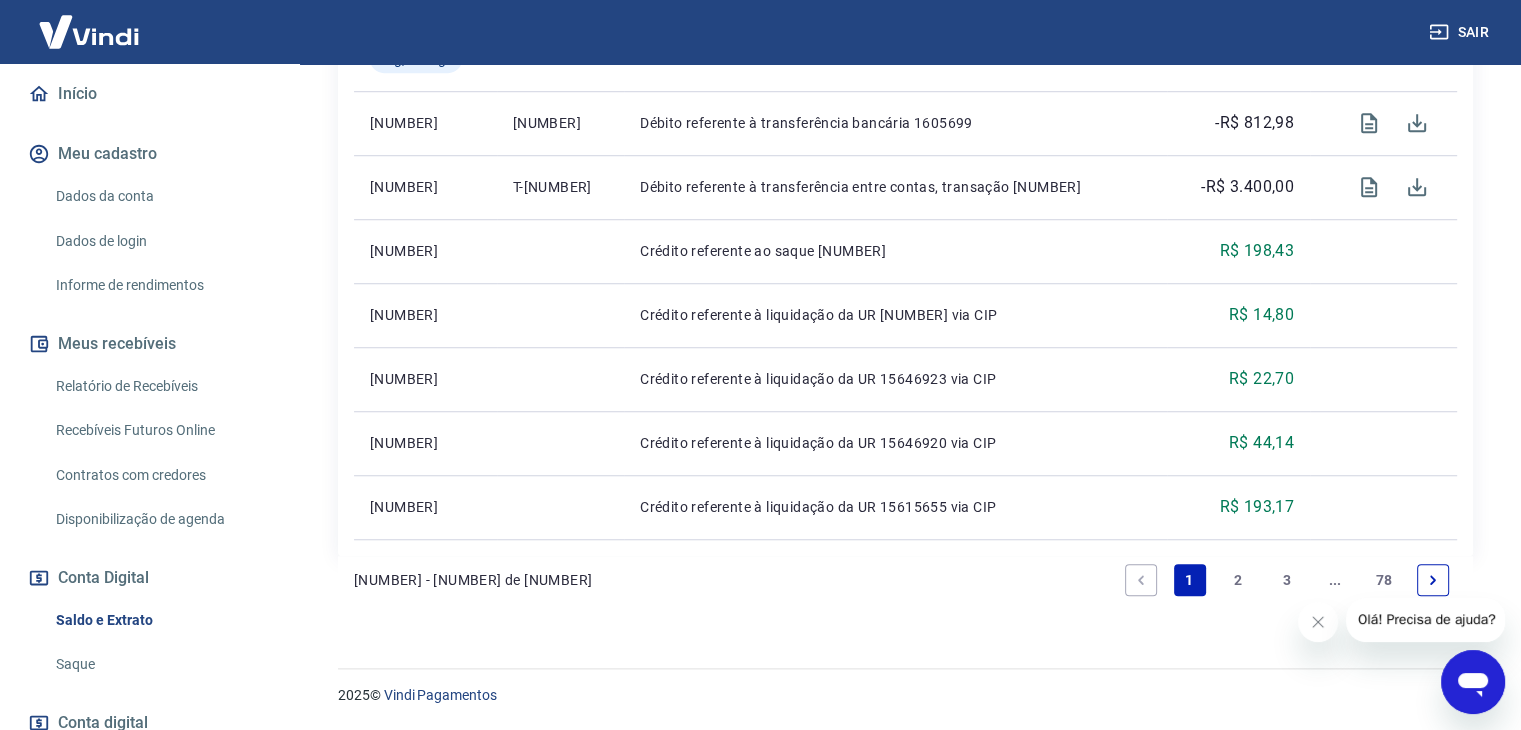 click on "2" at bounding box center (1238, 580) 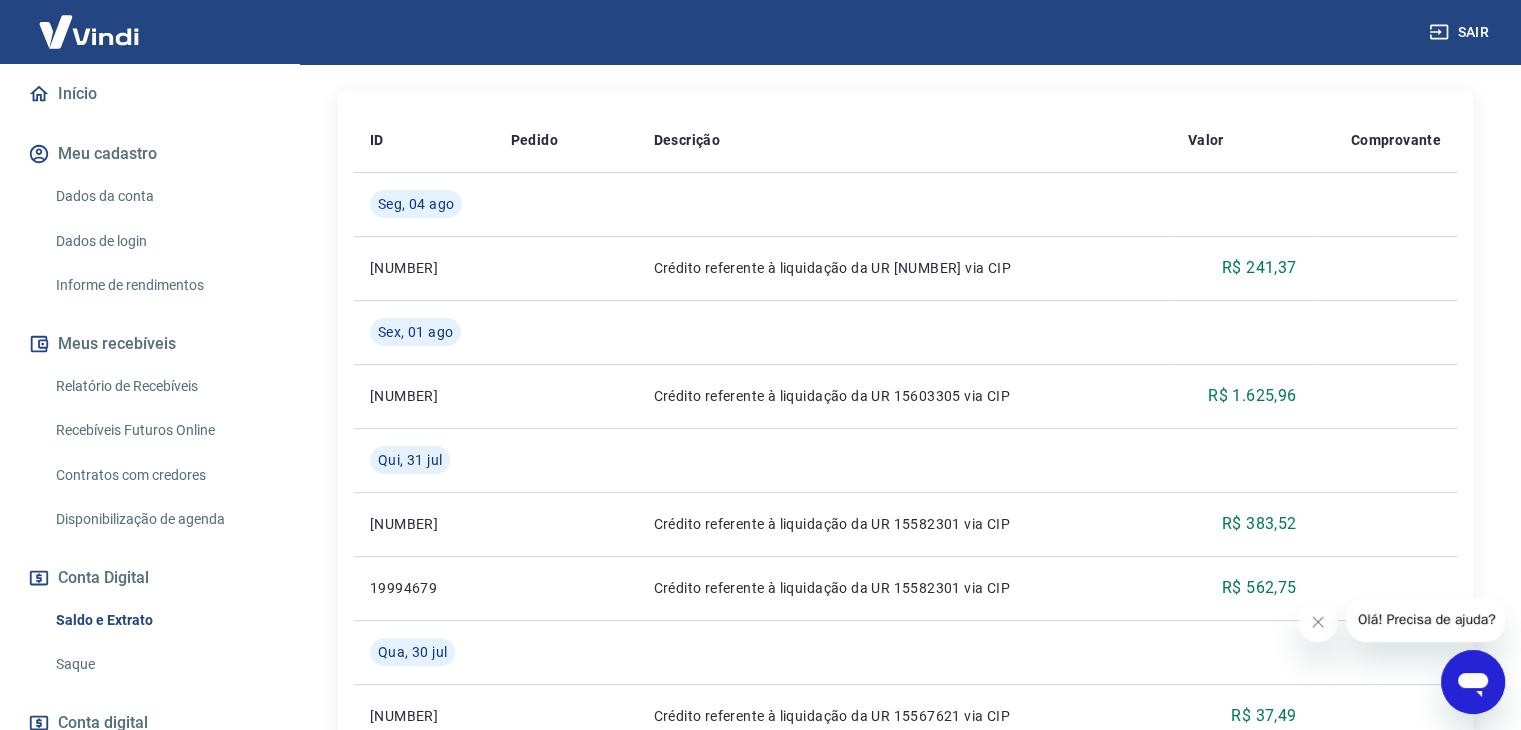 scroll, scrollTop: 500, scrollLeft: 0, axis: vertical 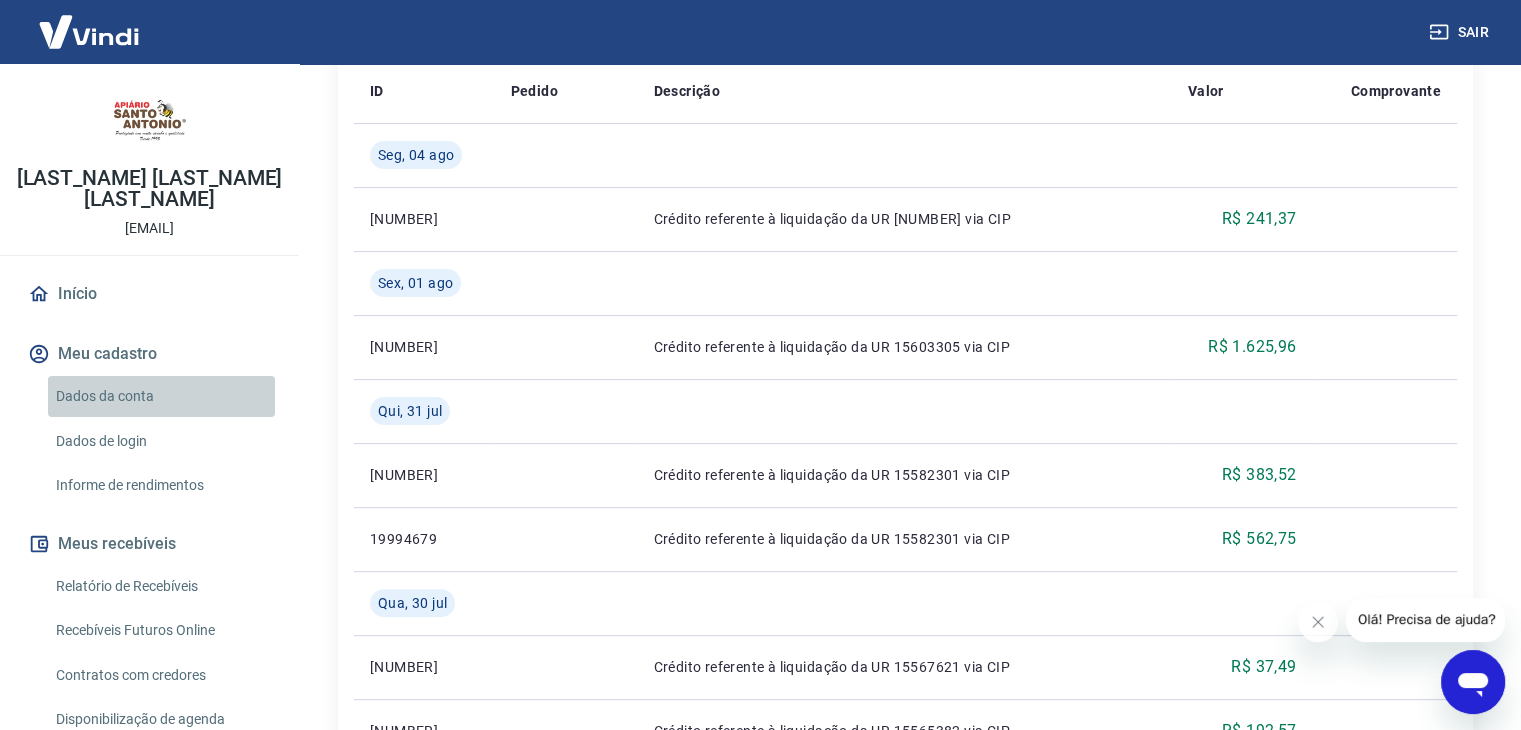 click on "Dados da conta" at bounding box center [161, 396] 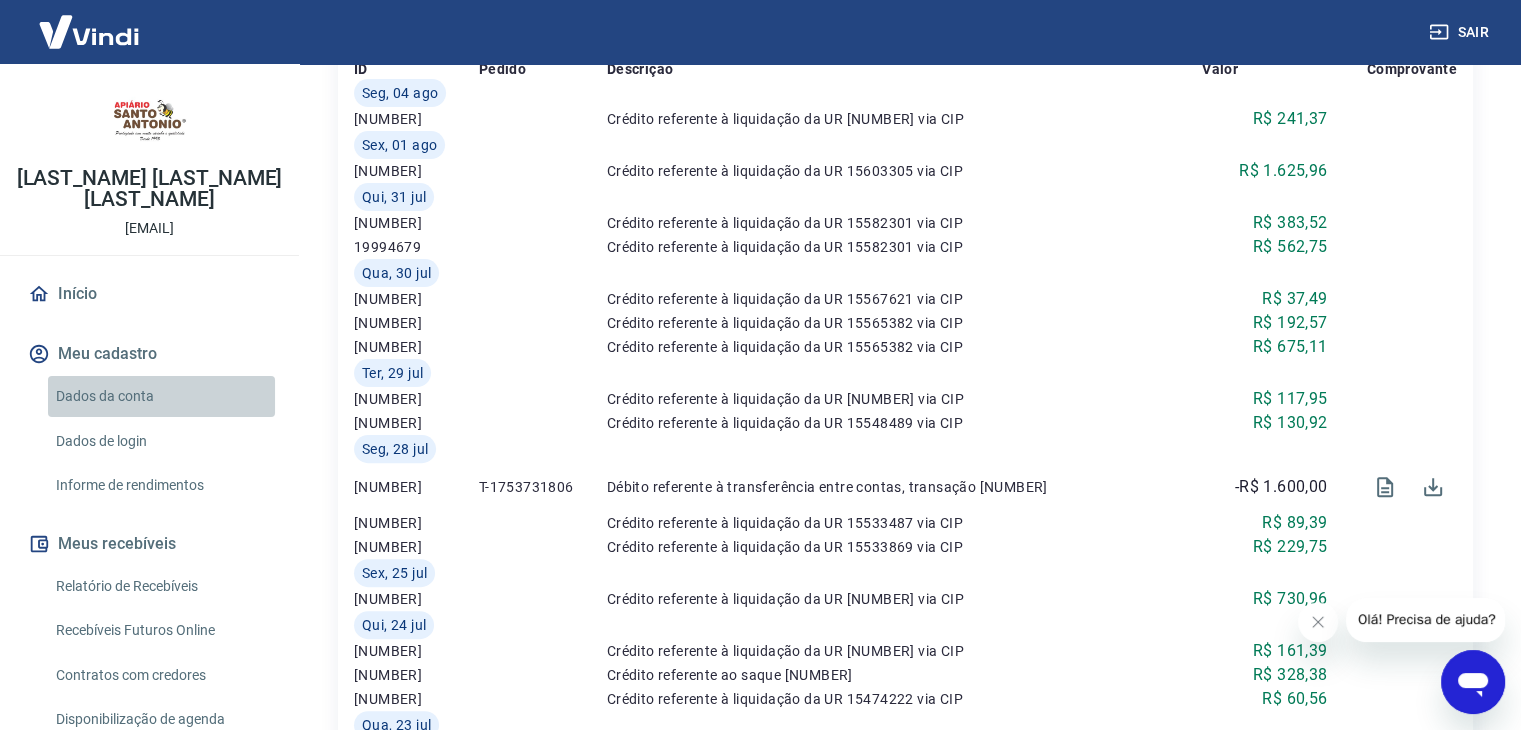 scroll, scrollTop: 0, scrollLeft: 0, axis: both 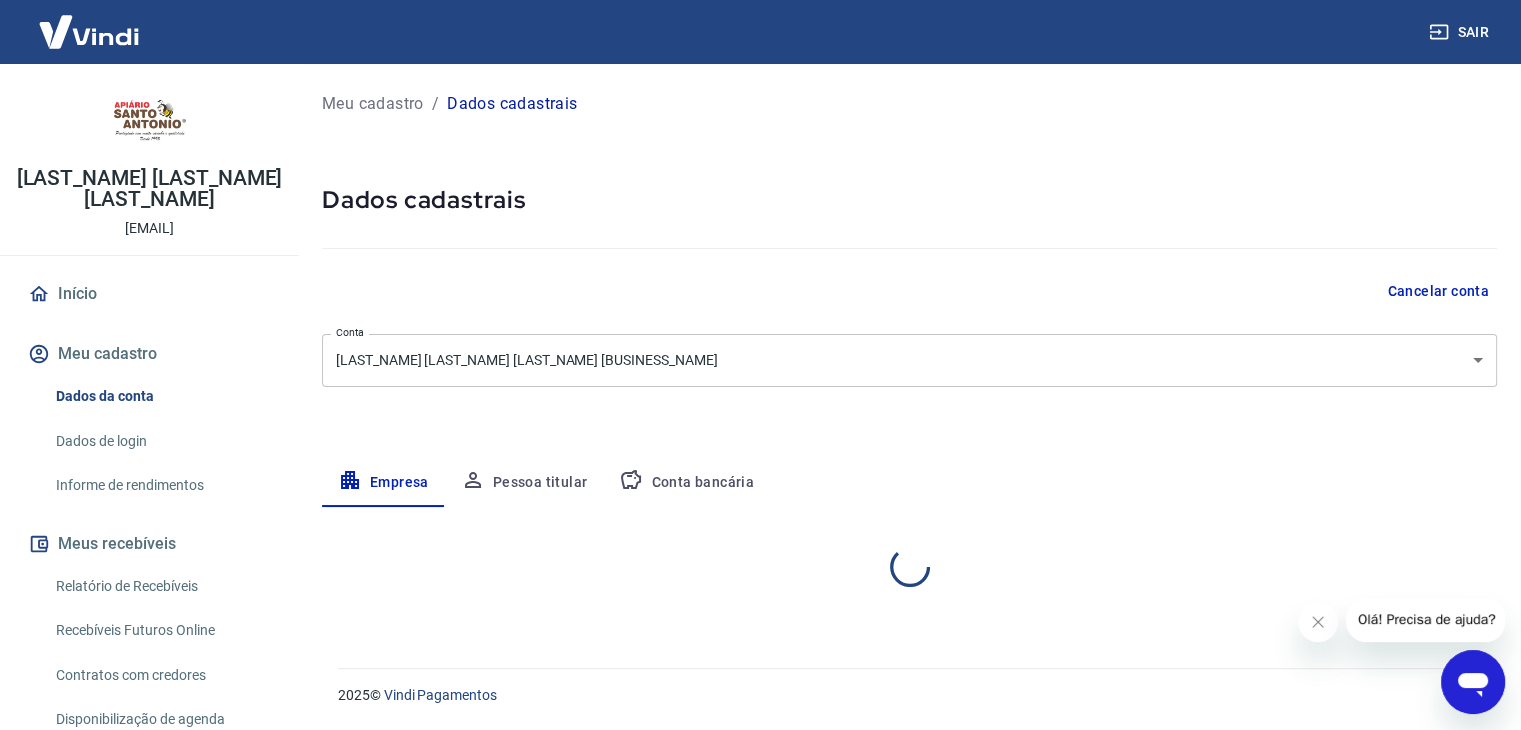select on "SP" 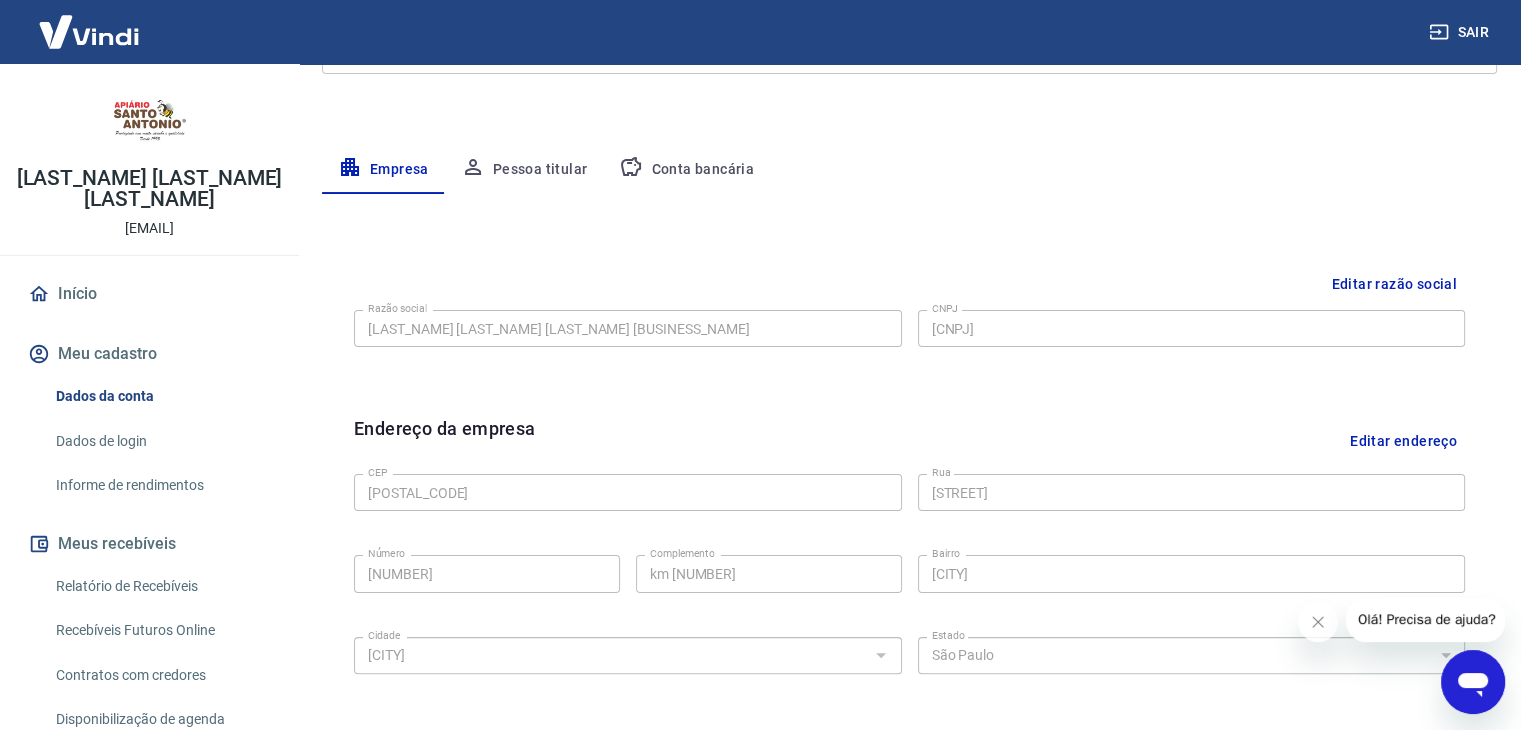 scroll, scrollTop: 312, scrollLeft: 0, axis: vertical 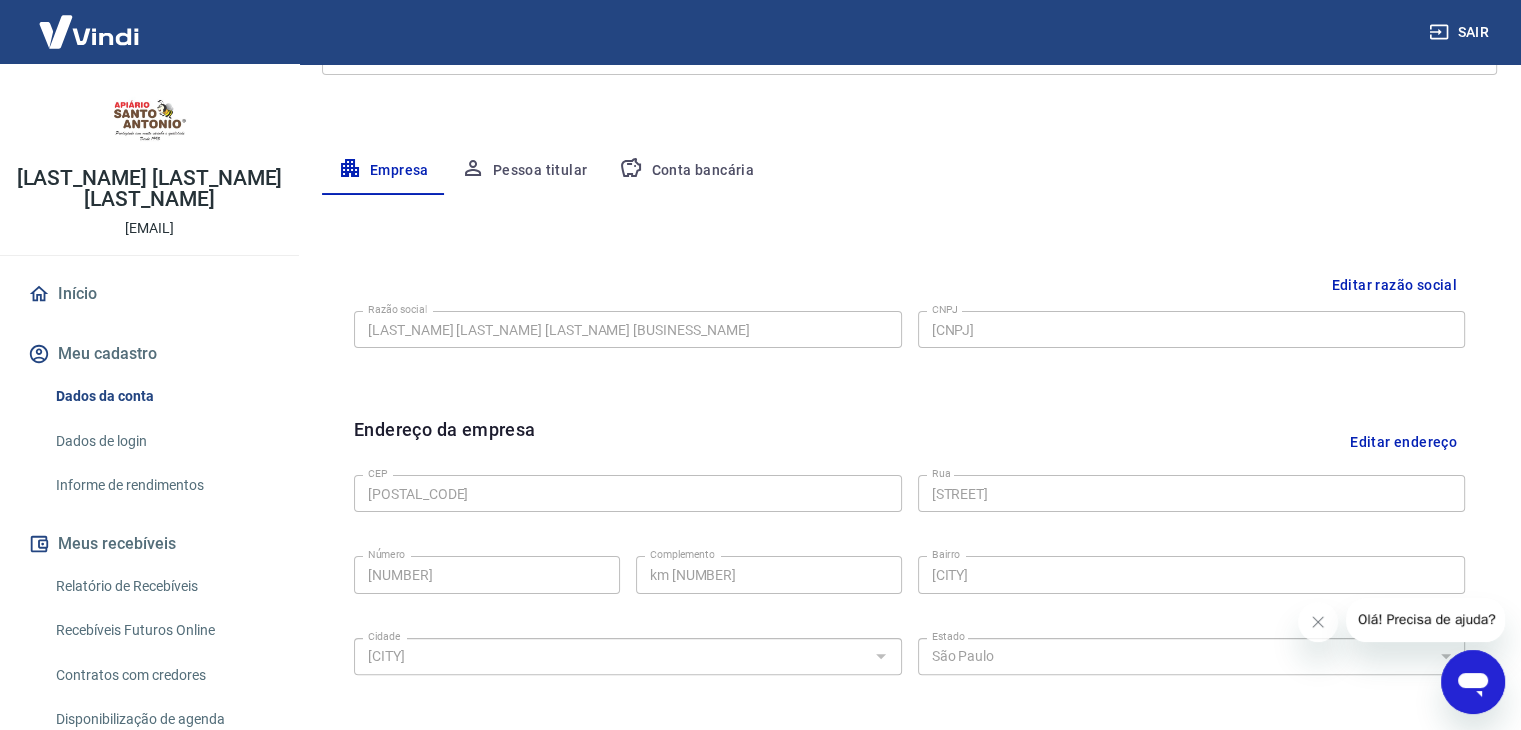 click on "Editar razão social" at bounding box center (1394, 285) 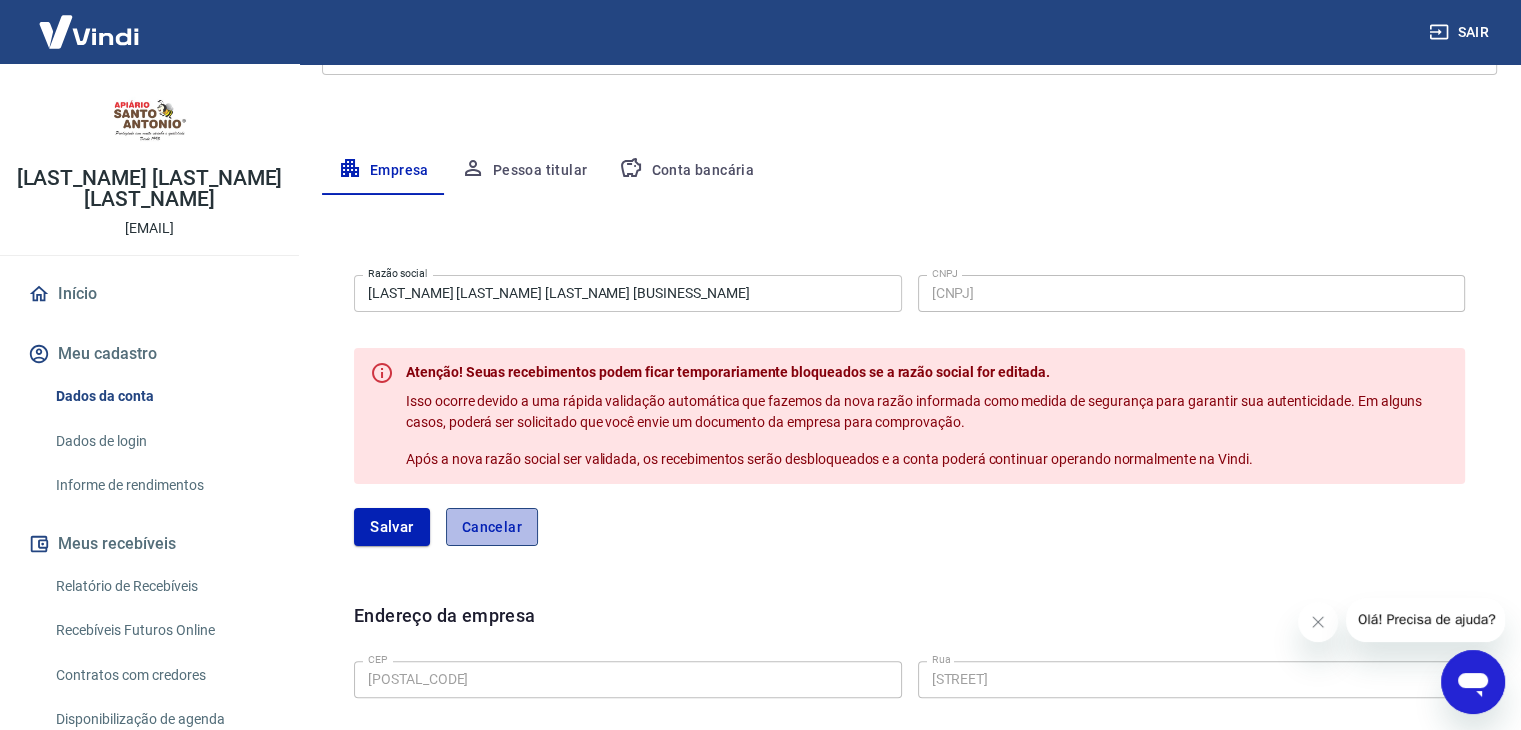 click on "Cancelar" at bounding box center (492, 527) 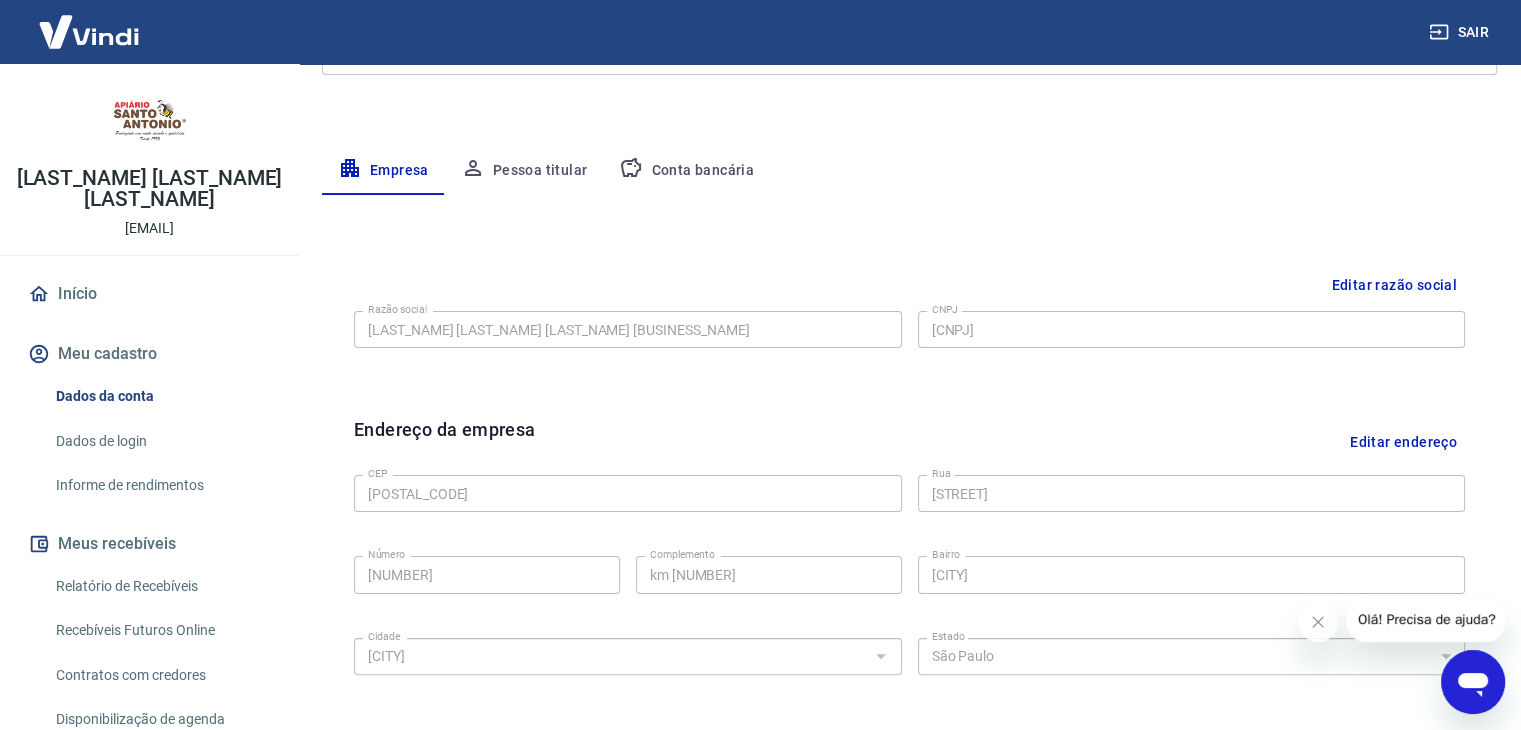 click on "Pessoa titular" at bounding box center [524, 171] 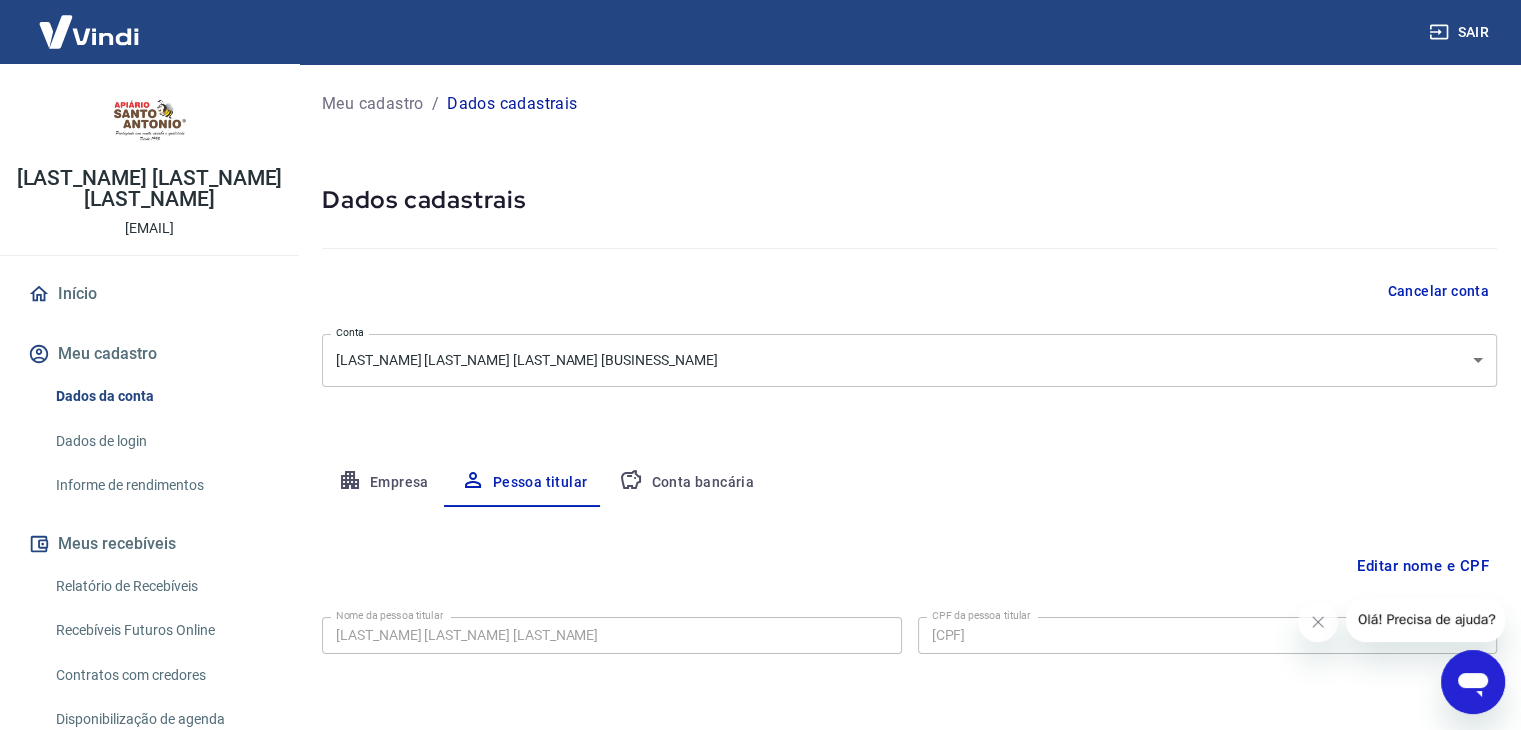 scroll, scrollTop: 69, scrollLeft: 0, axis: vertical 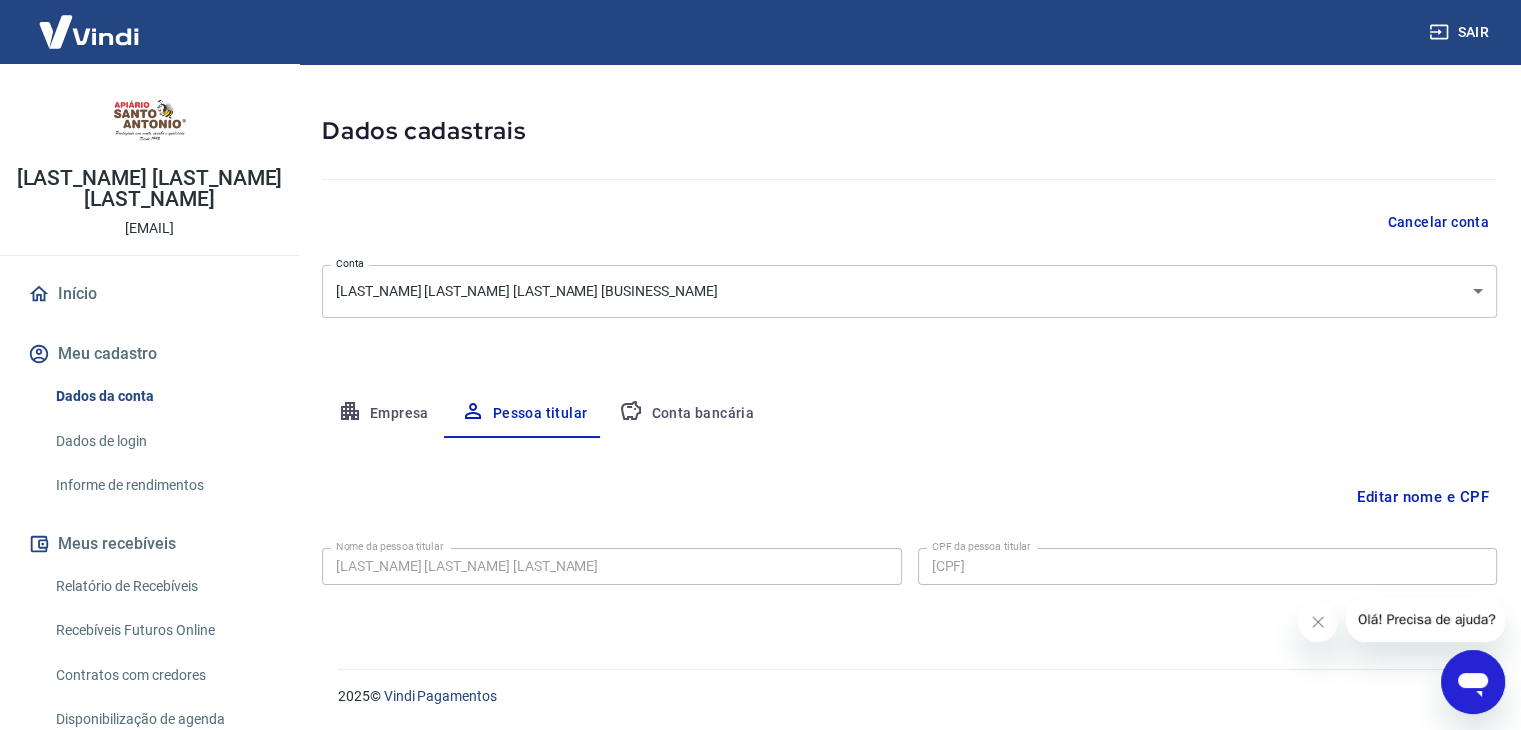 click on "Conta bancária" at bounding box center (686, 414) 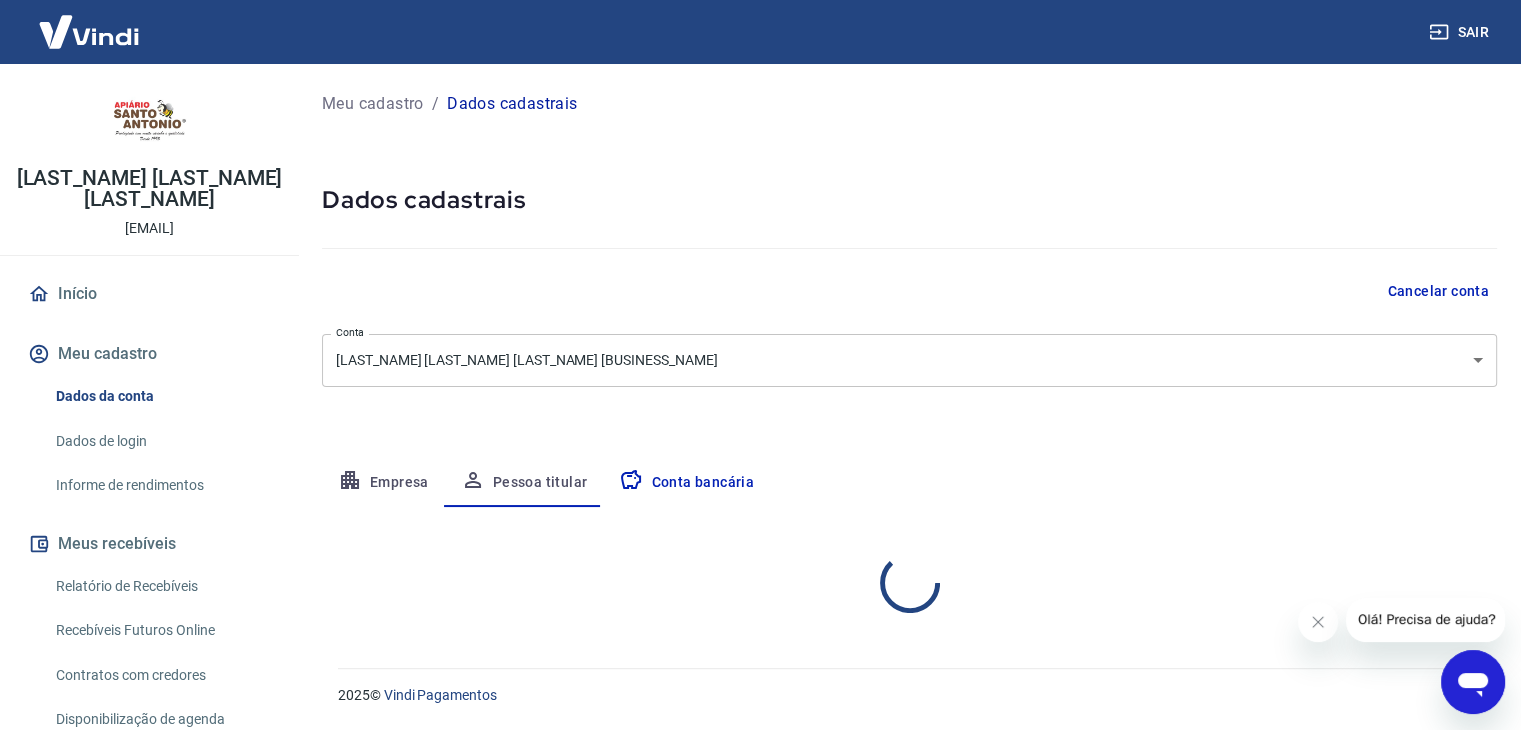 scroll, scrollTop: 0, scrollLeft: 0, axis: both 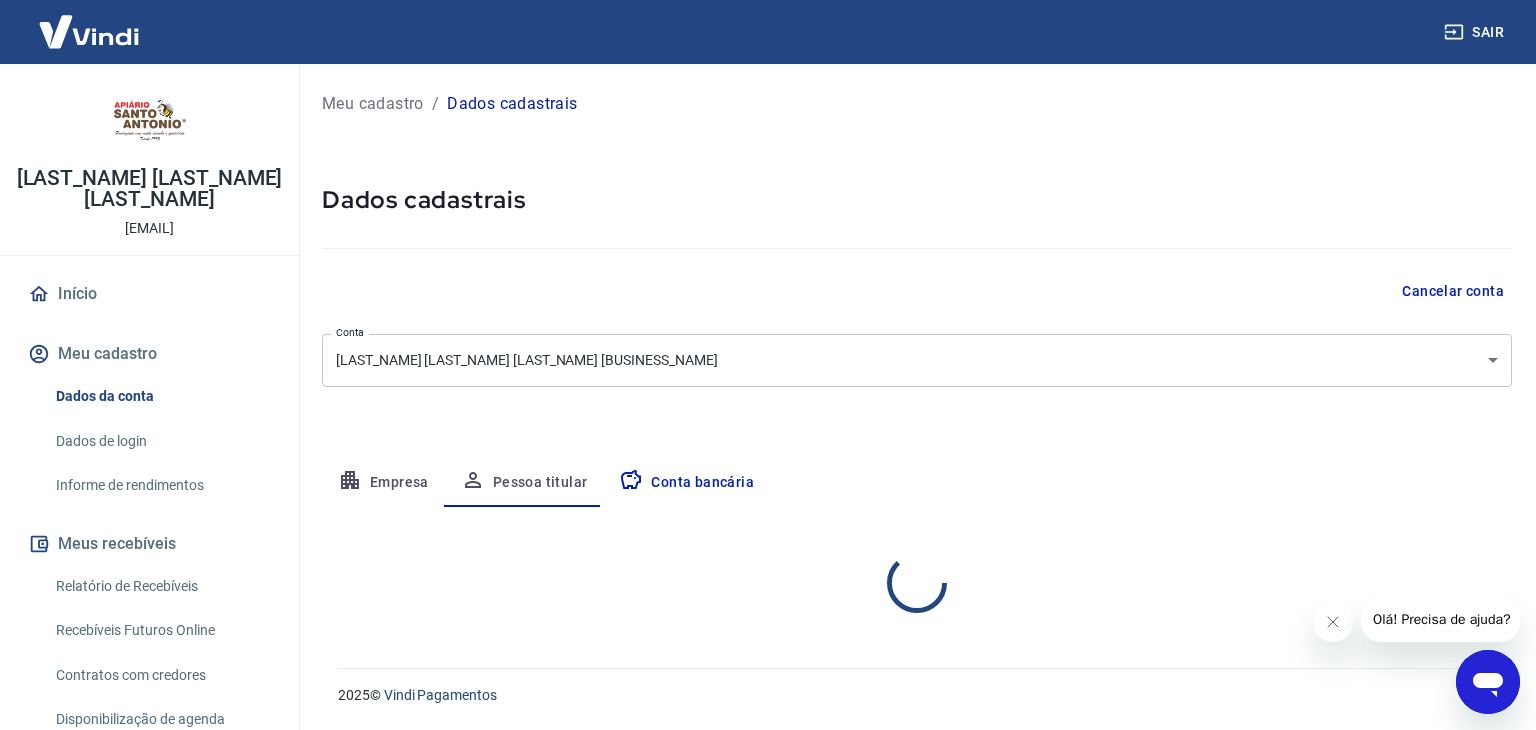 select on "1" 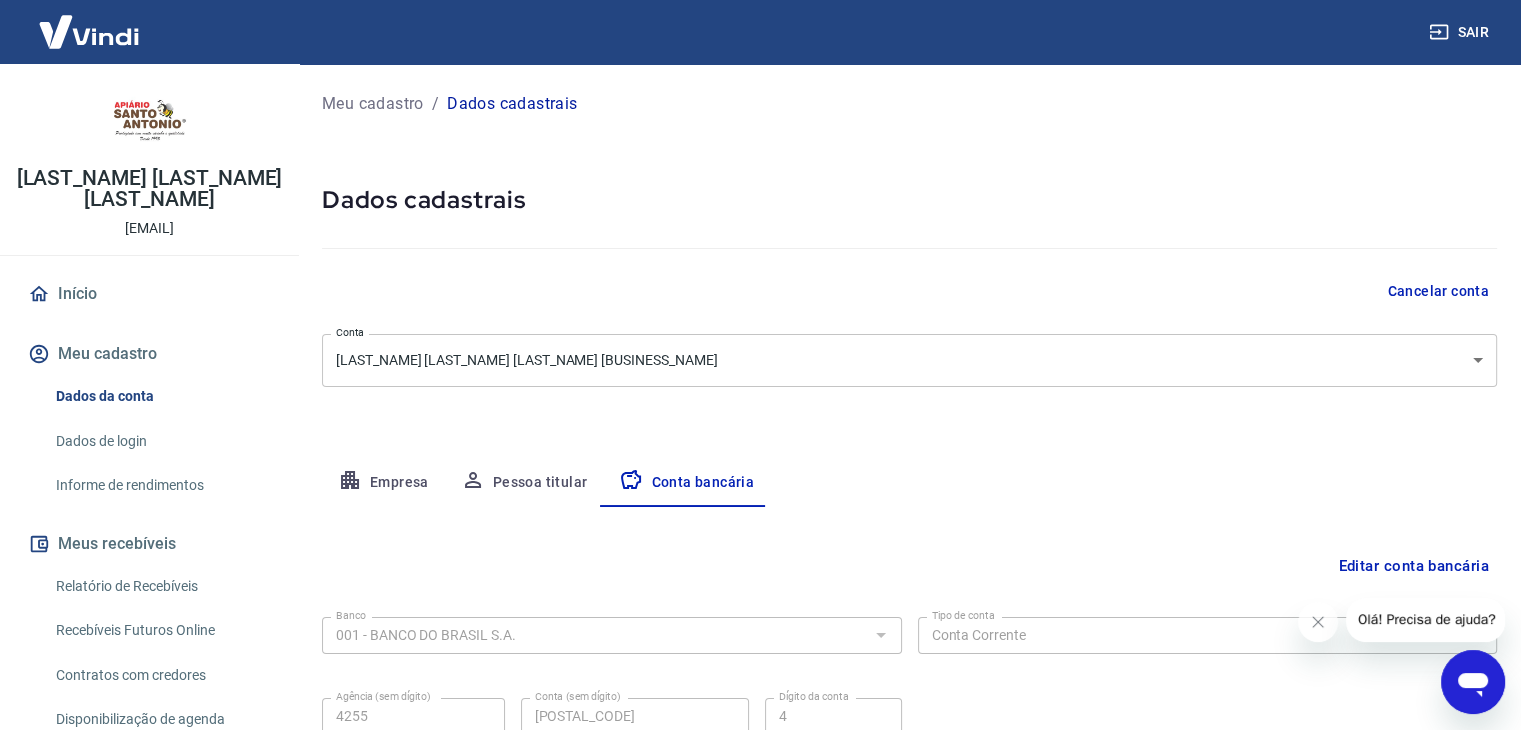scroll, scrollTop: 180, scrollLeft: 0, axis: vertical 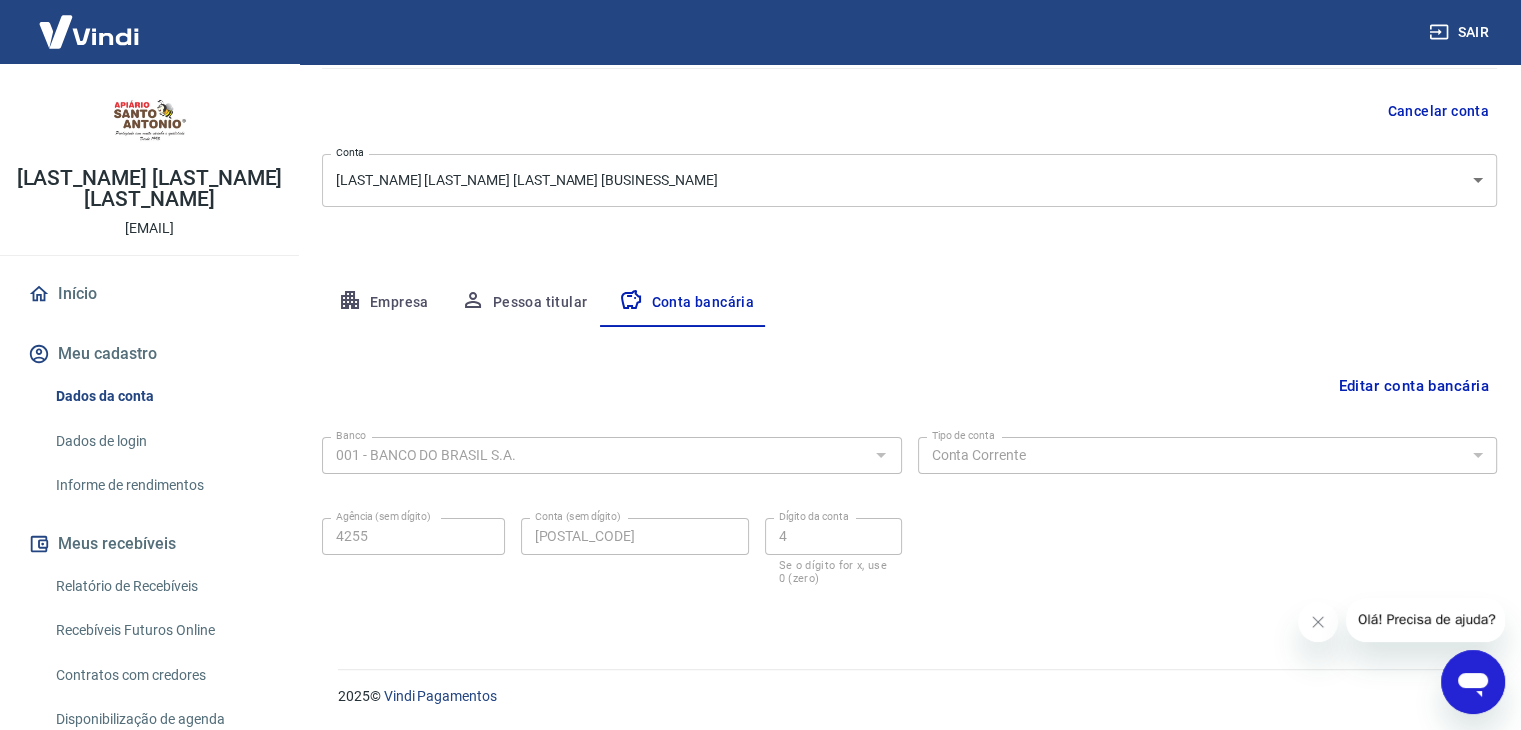 click on "Empresa" at bounding box center (383, 303) 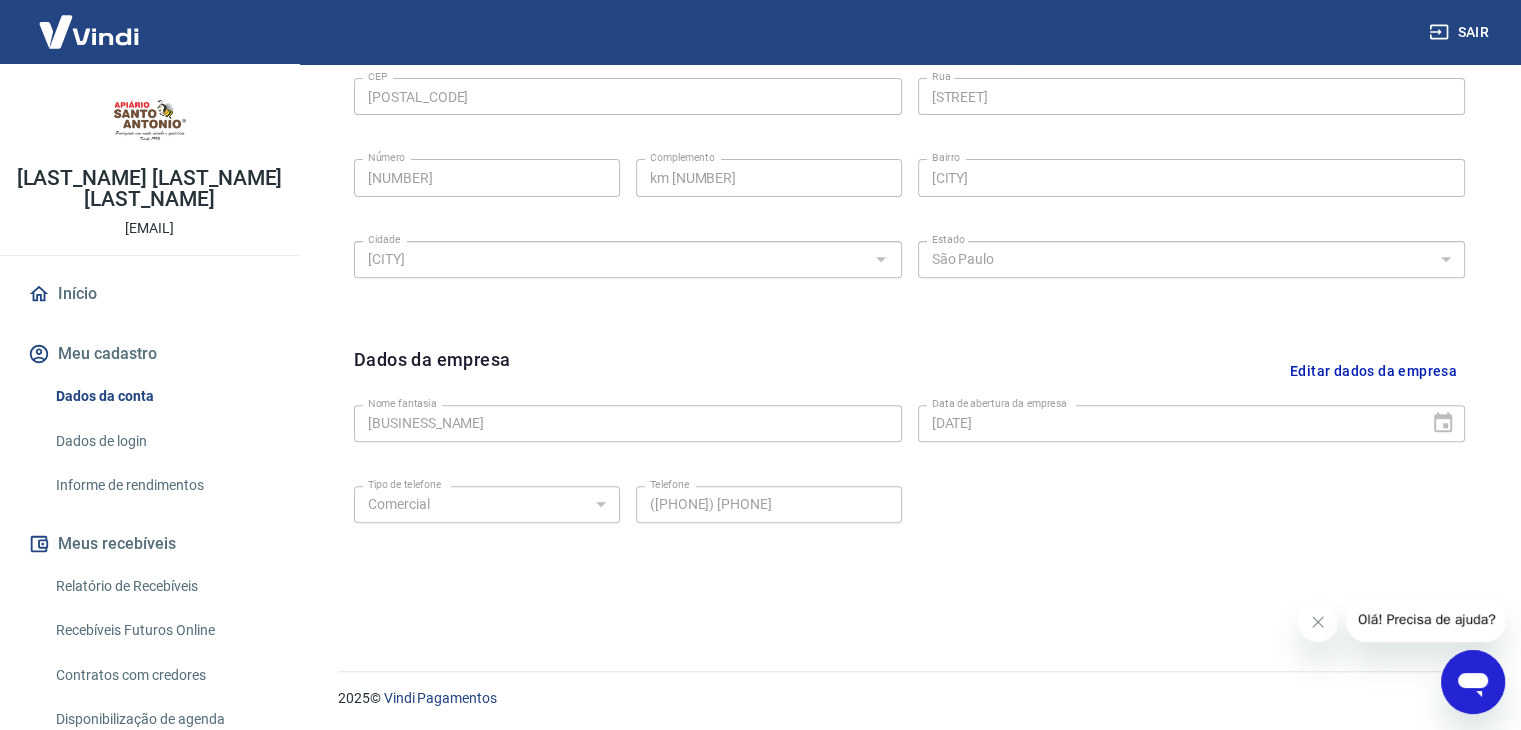 scroll, scrollTop: 712, scrollLeft: 0, axis: vertical 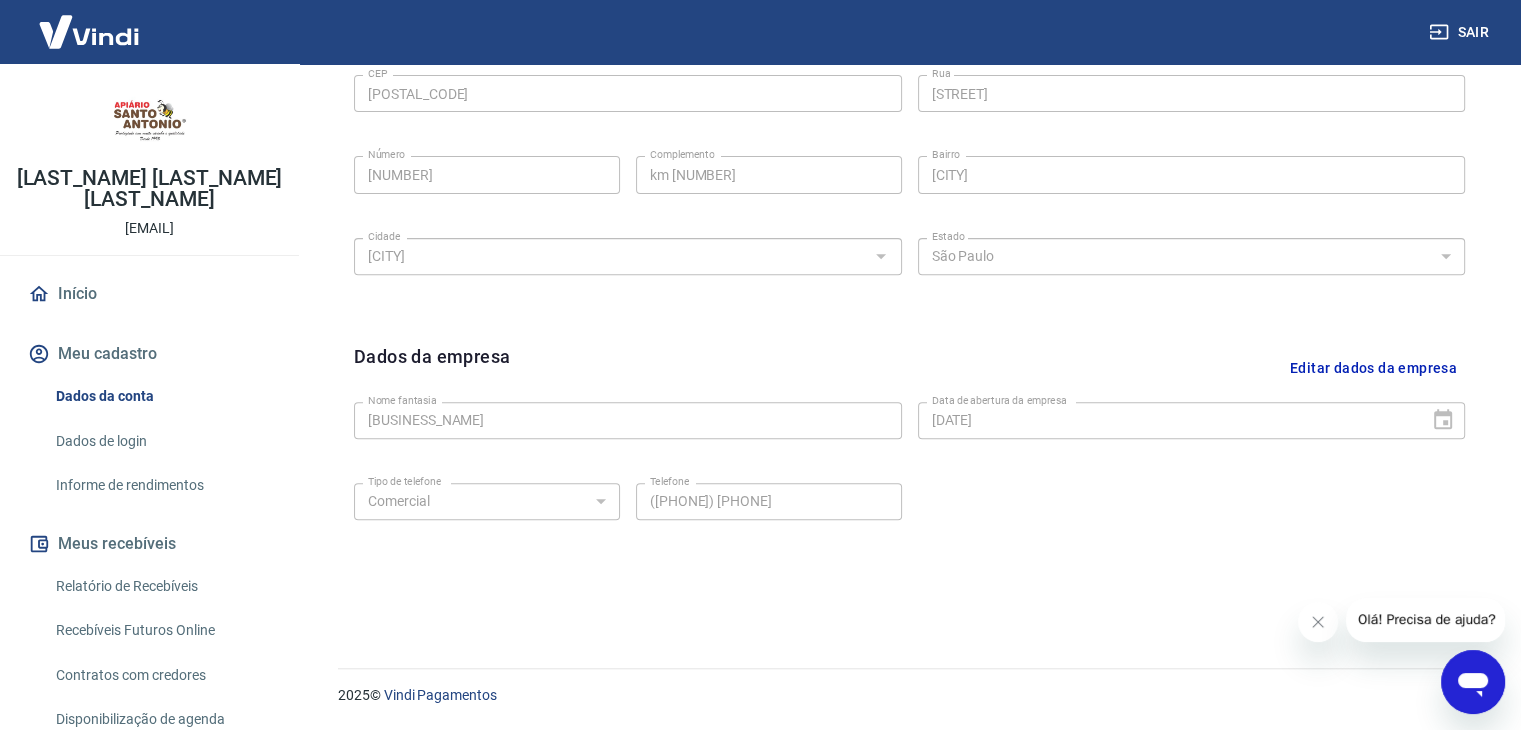 click on "Dados de login" at bounding box center [161, 441] 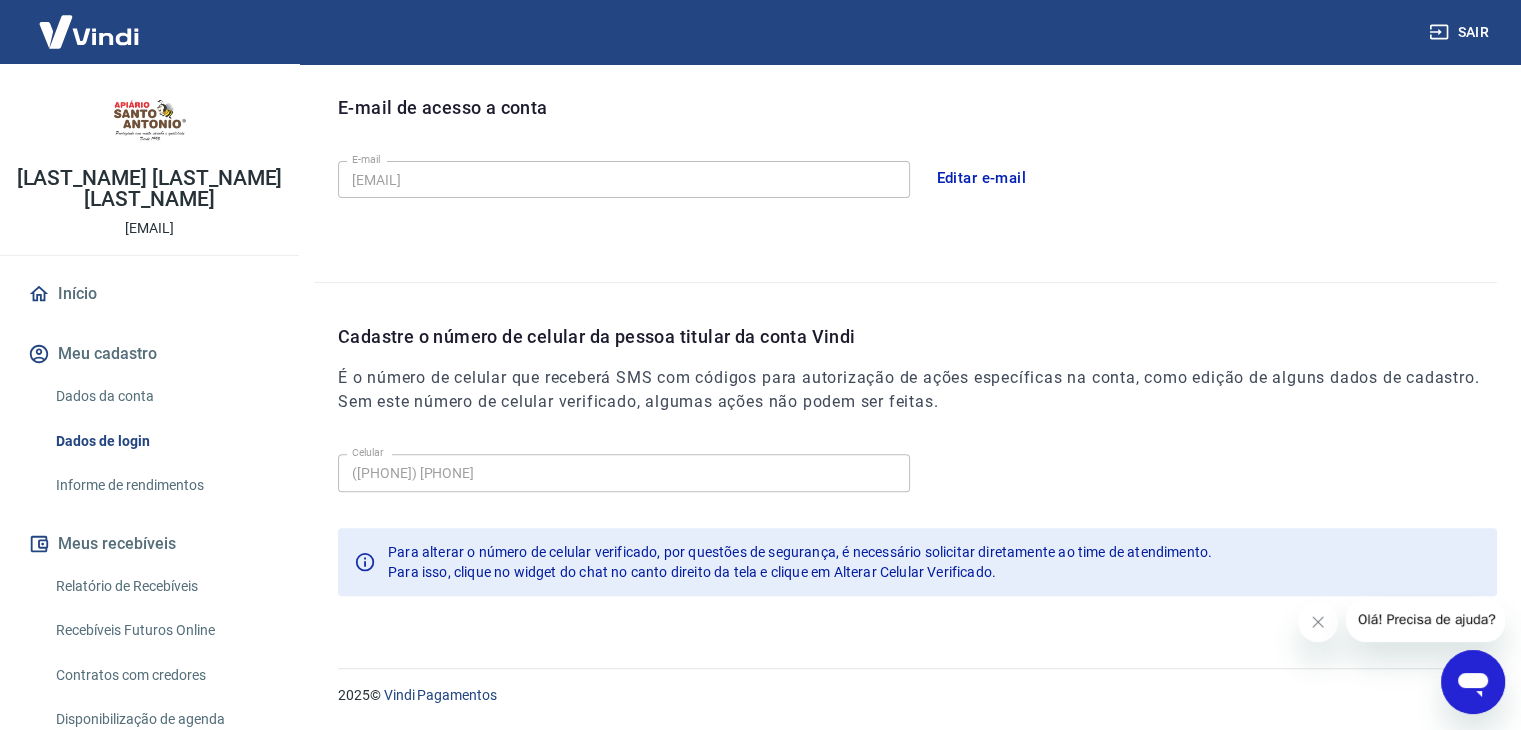 scroll, scrollTop: 549, scrollLeft: 0, axis: vertical 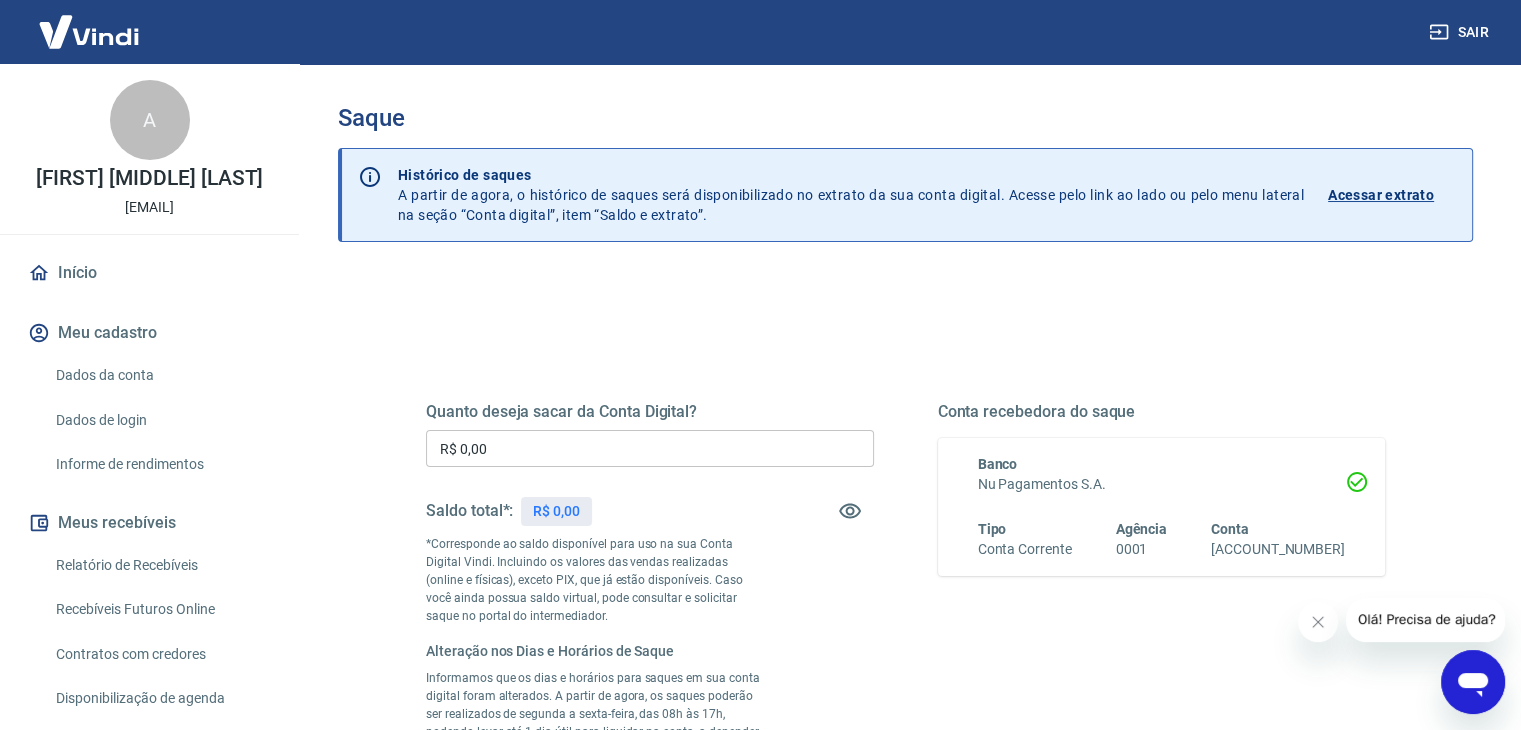 click on "R$ 0,00" at bounding box center [650, 448] 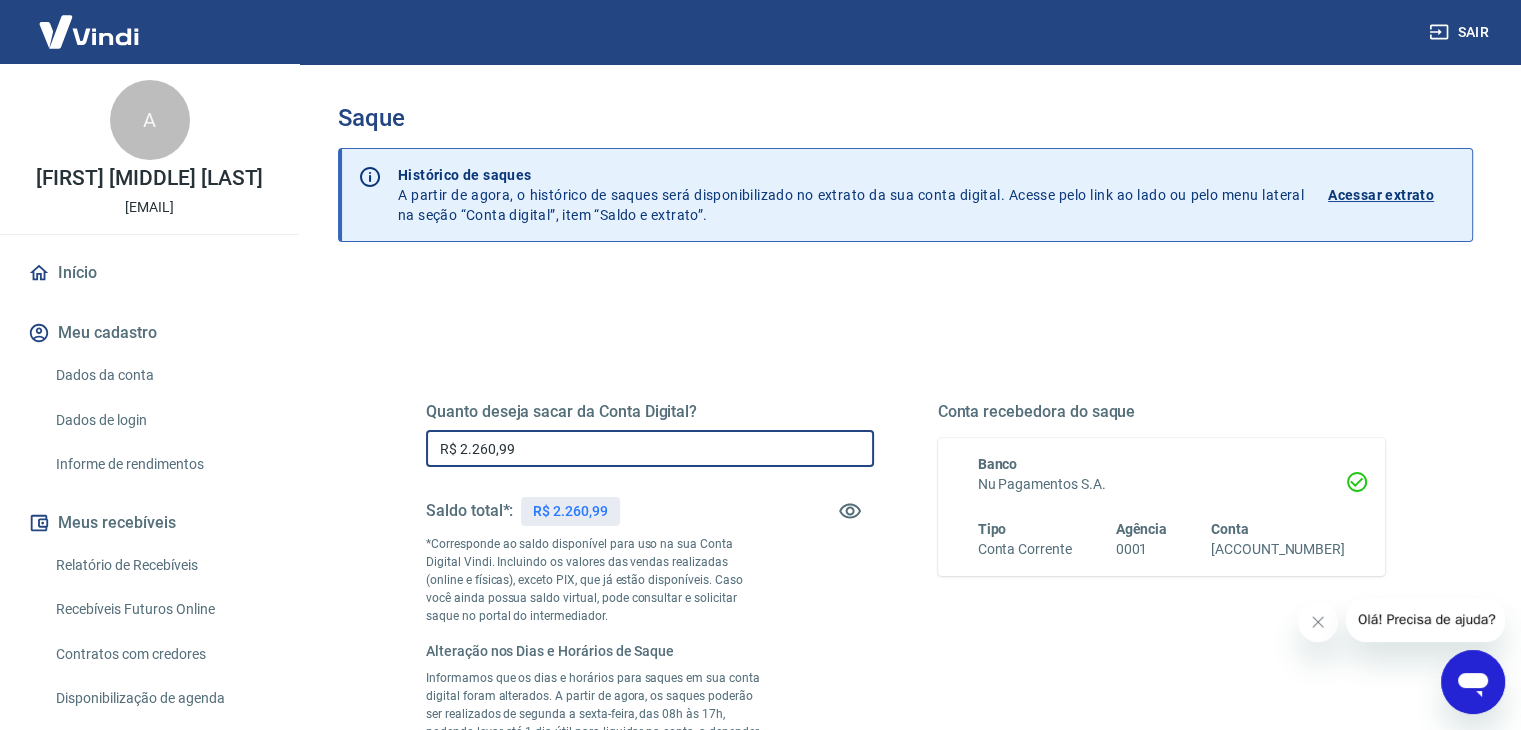 type on "R$ 2.260,99" 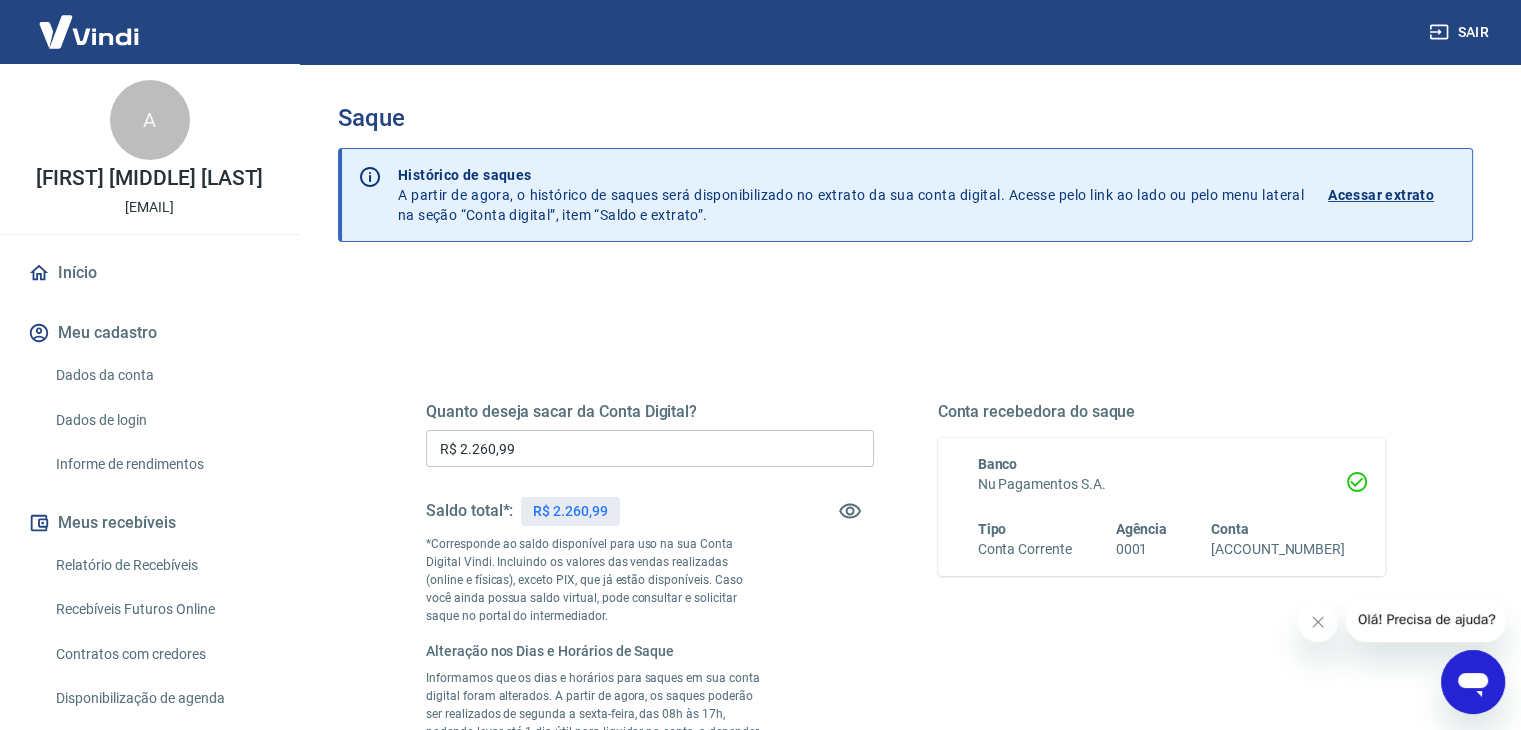 click on "Quanto deseja sacar da Conta Digital? R$ 2.260,99 ​ Saldo total*: R$ 2.260,99 *Corresponde ao saldo disponível para uso na sua Conta Digital Vindi. Incluindo os valores das vendas realizadas (online e físicas), exceto PIX, que já estão disponíveis. Caso você ainda possua saldo virtual, pode consultar e solicitar saque no portal do intermediador. Alteração nos Dias e Horários de Saque Informamos que os dias e horários para saques em sua conta digital foram alterados. A partir de agora, os saques poderão ser realizados de segunda a sexta-feira, das 08h às 17h, podendo levar até 1 dia útil para liquidar na conta, a depender do horário da solicitação de saque. *Condição aplicada somente para clientes PF (Pessoa Física). Saldo restante: R$ 0,00 Conta recebedora do saque Banco Nu Pagamentos S.A. Tipo Conta Corrente Agência 0001 Conta 96792000-4" at bounding box center (905, 620) 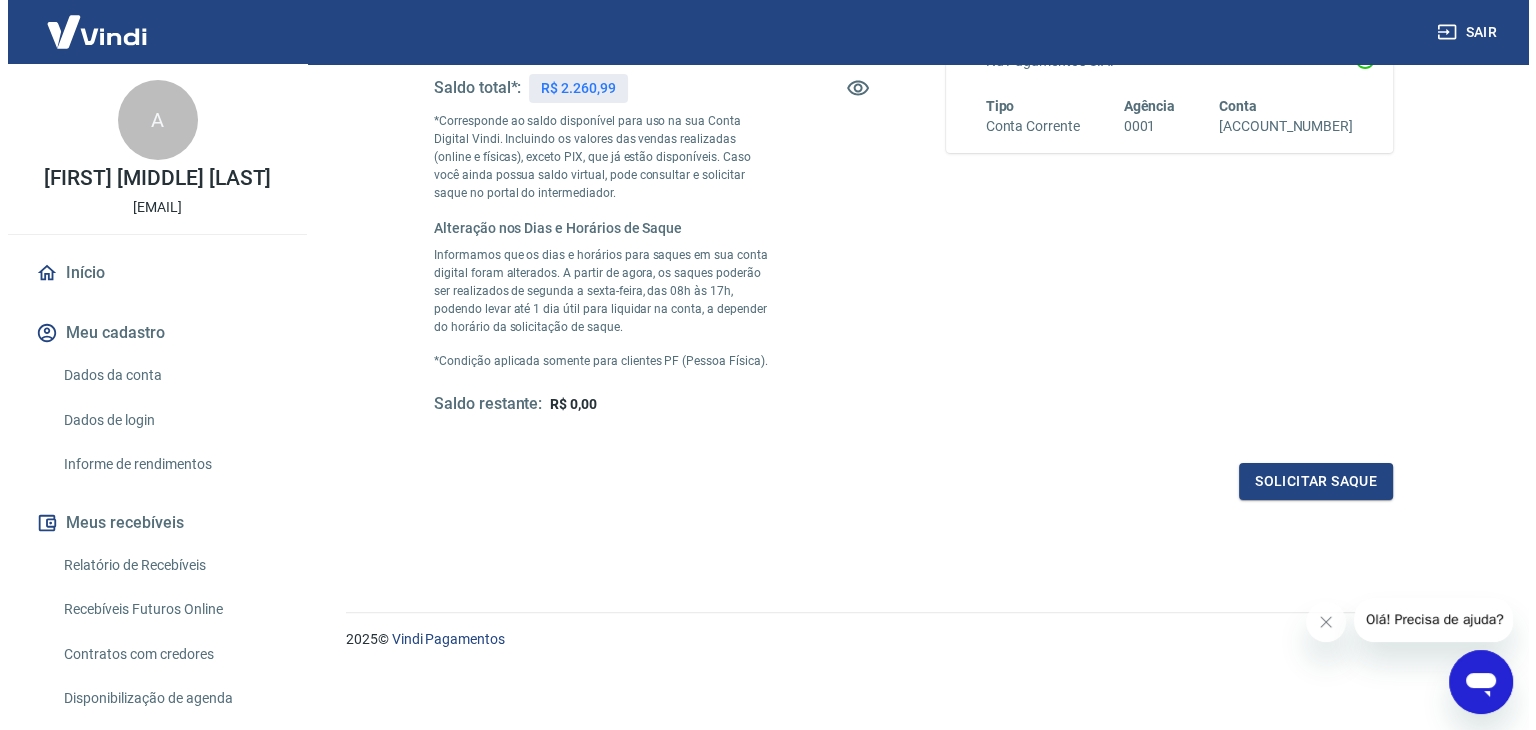 scroll, scrollTop: 426, scrollLeft: 0, axis: vertical 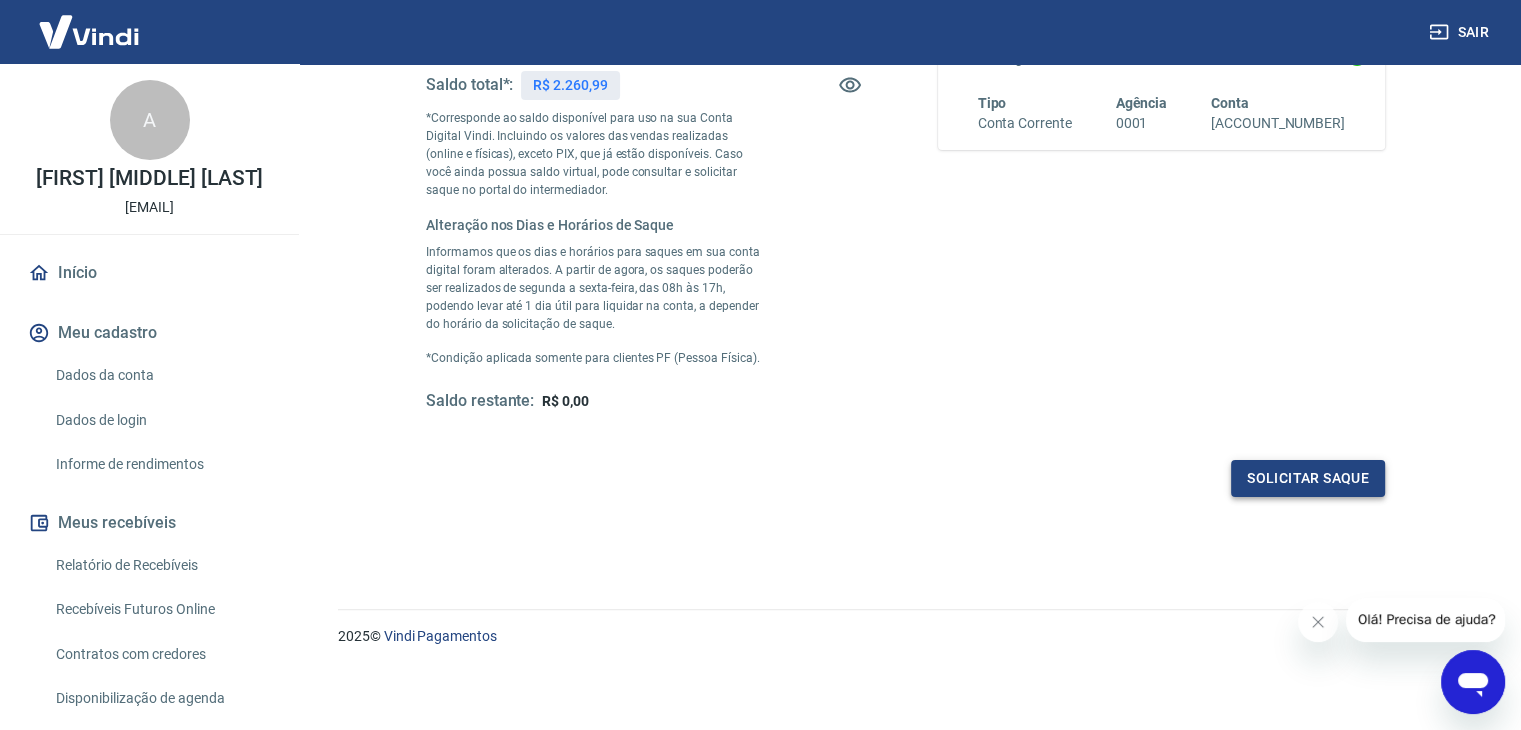 click on "Solicitar saque" at bounding box center [1308, 478] 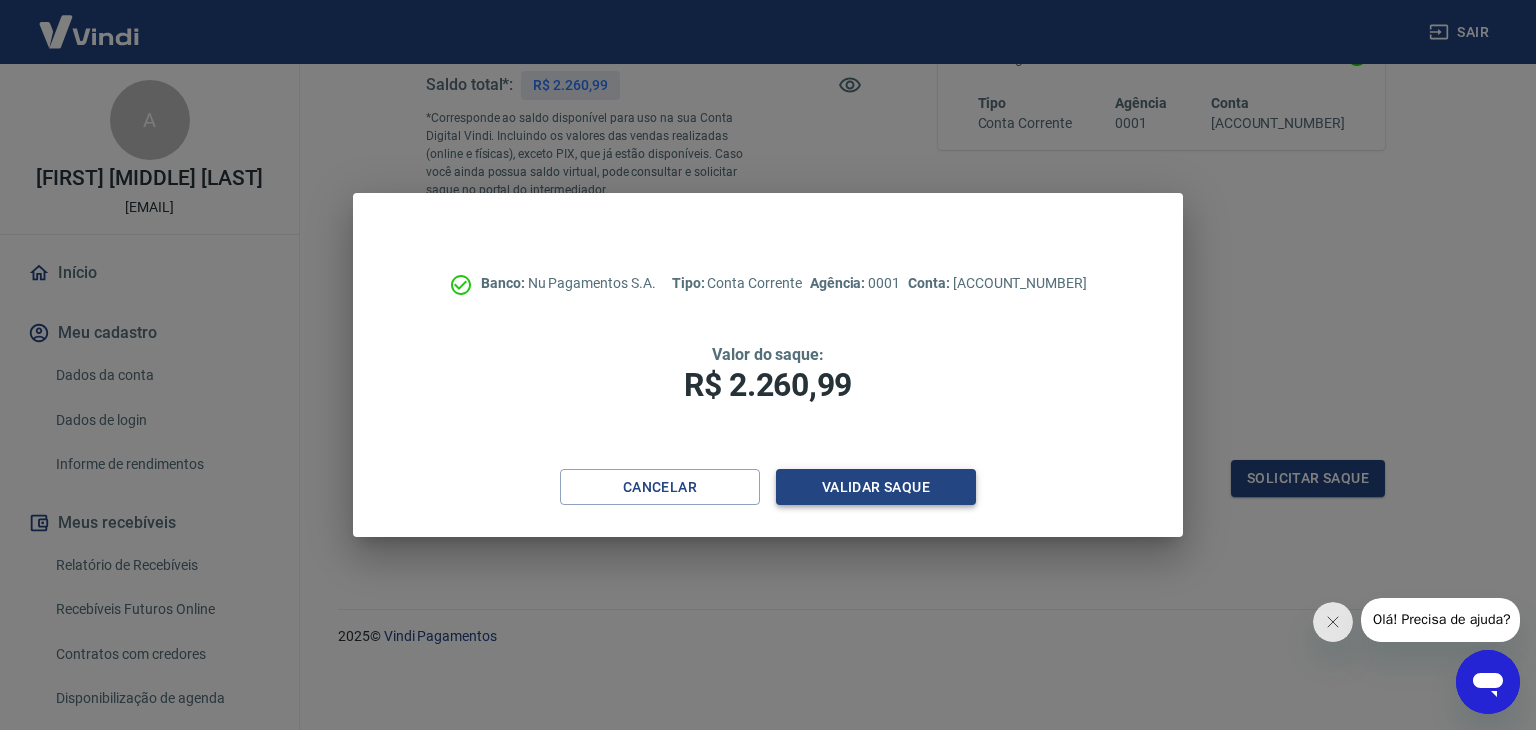 click on "Validar saque" at bounding box center (876, 487) 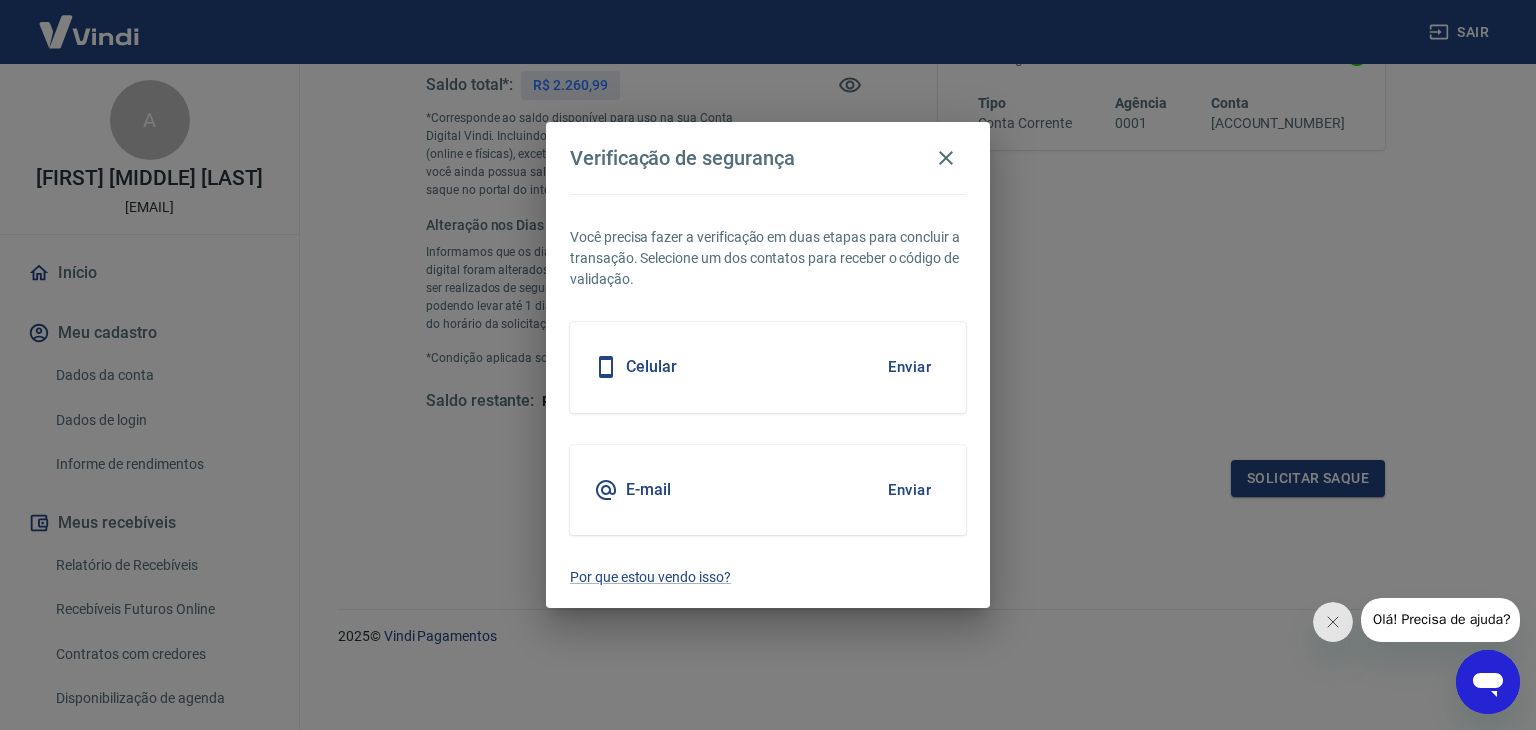 click on "Enviar" at bounding box center [909, 367] 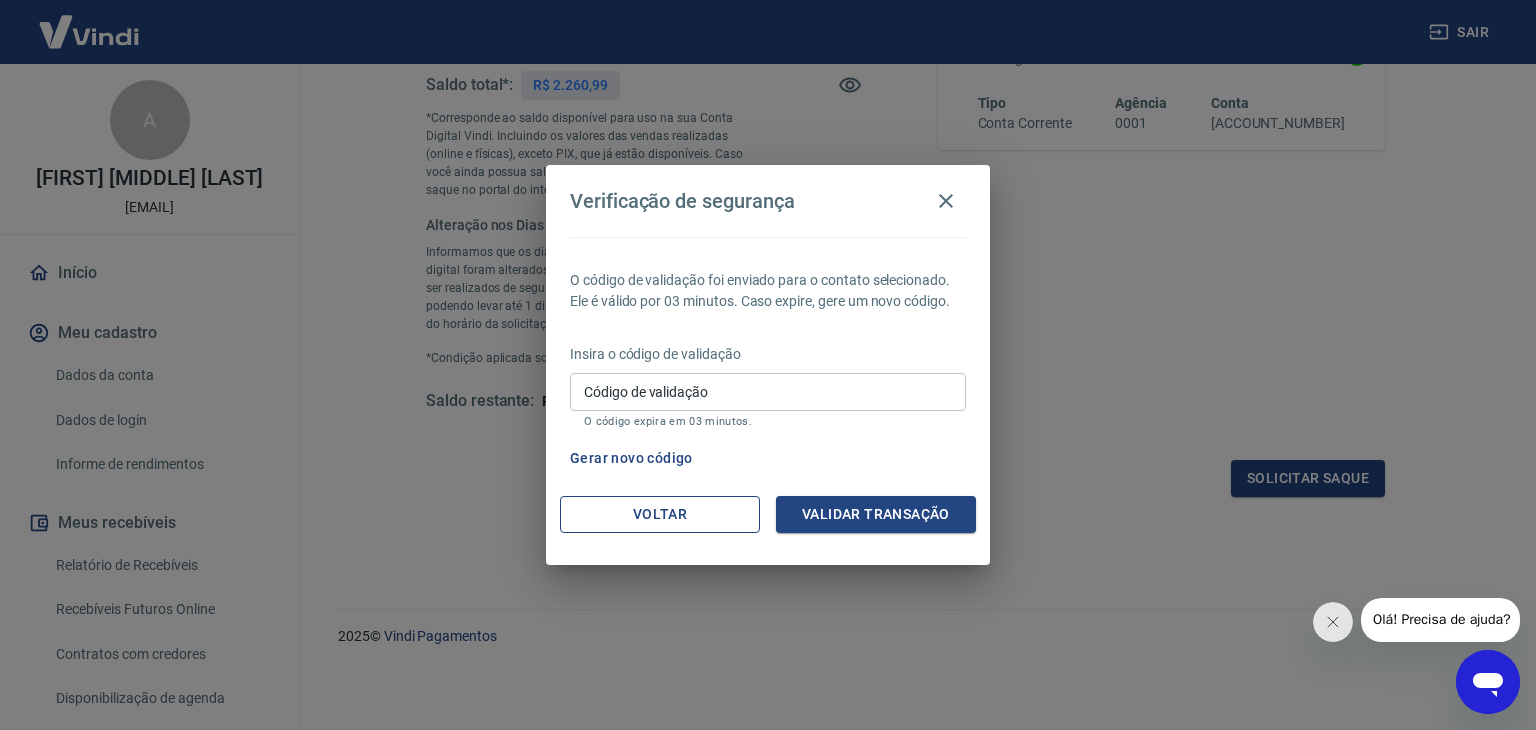 click on "Voltar" at bounding box center (660, 514) 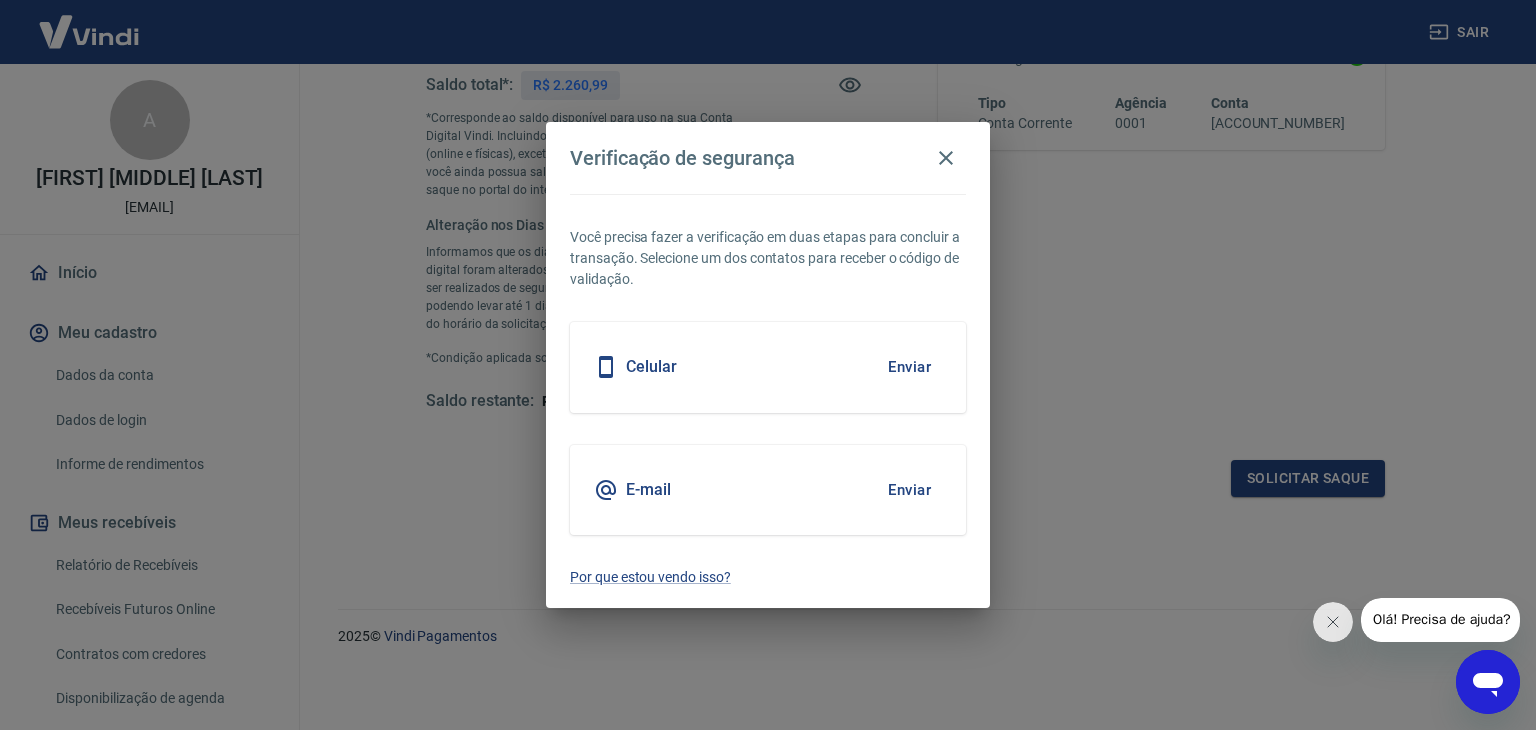 click on "Enviar" at bounding box center [909, 490] 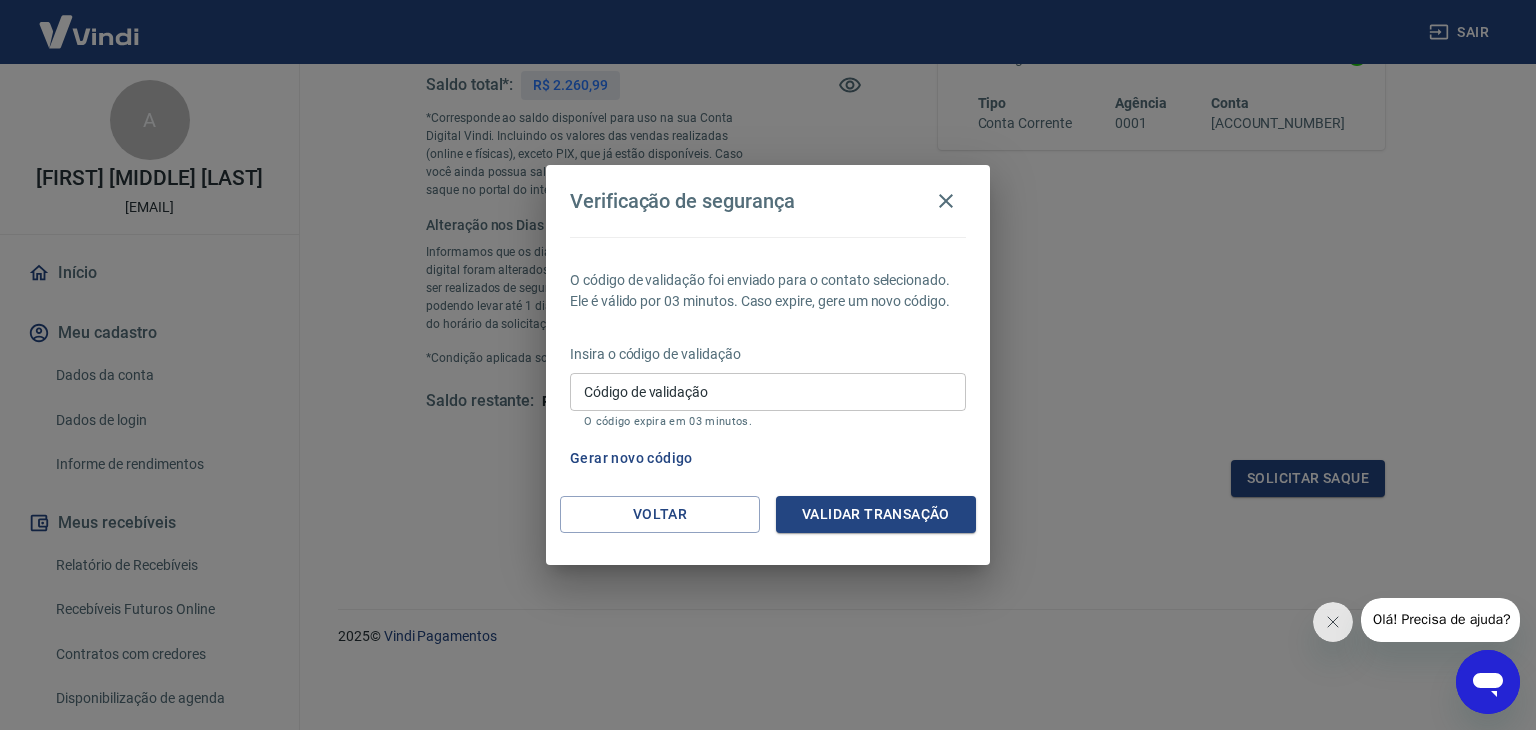 click on "Código de validação" at bounding box center [768, 391] 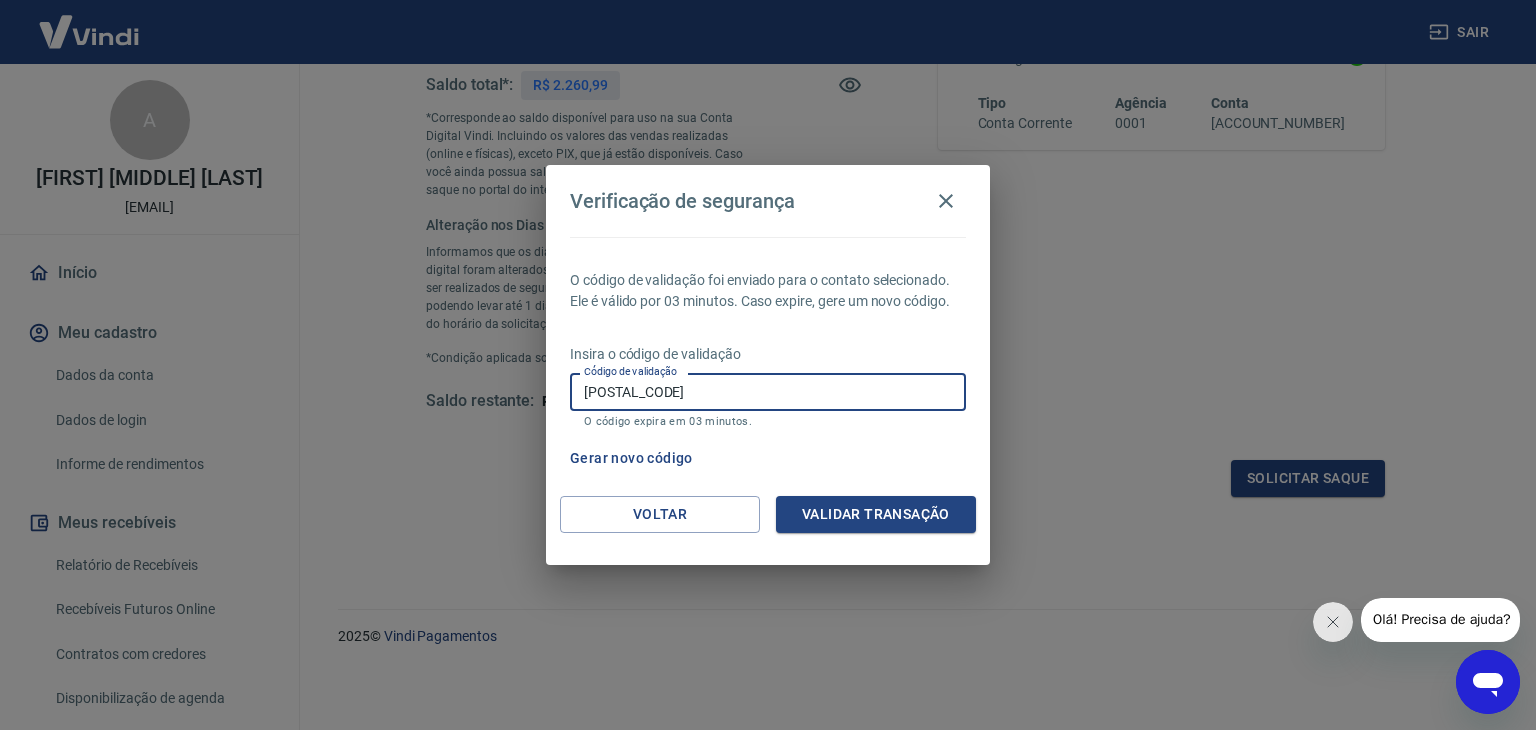 type on "836406" 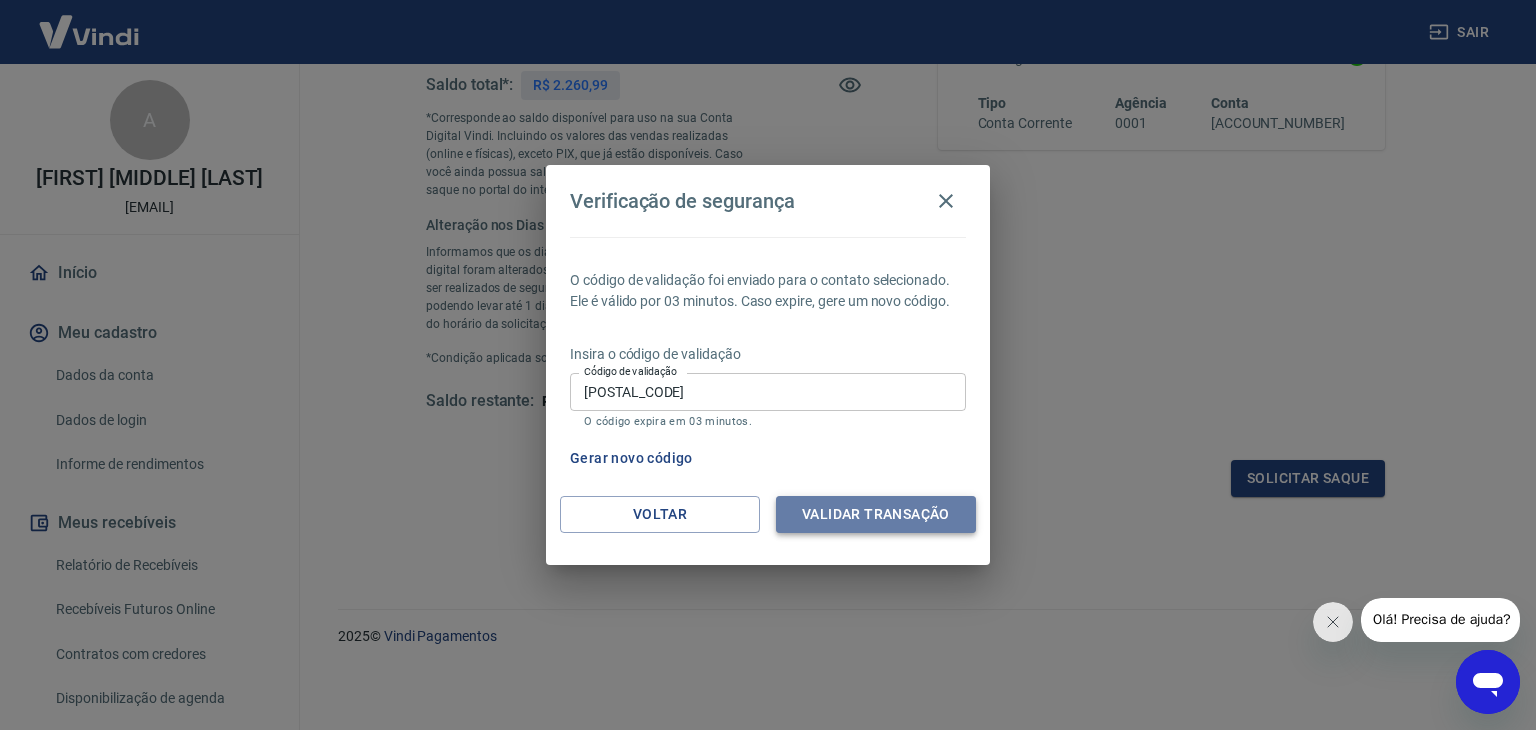 click on "Validar transação" at bounding box center (876, 514) 